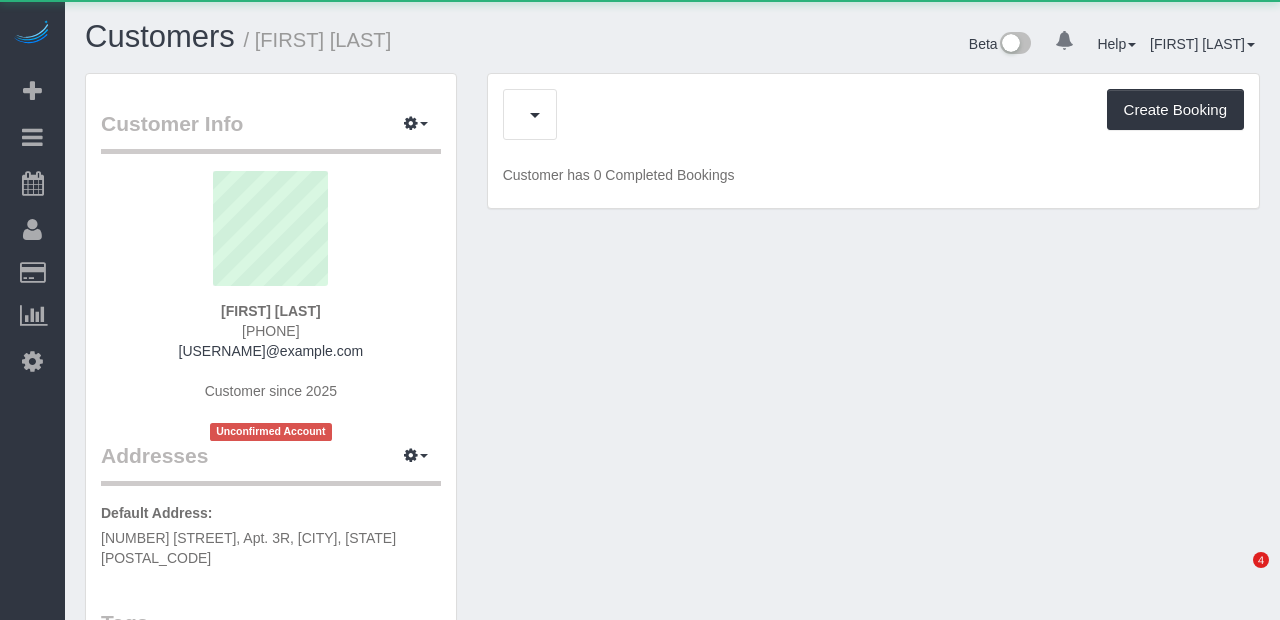 scroll, scrollTop: 0, scrollLeft: 0, axis: both 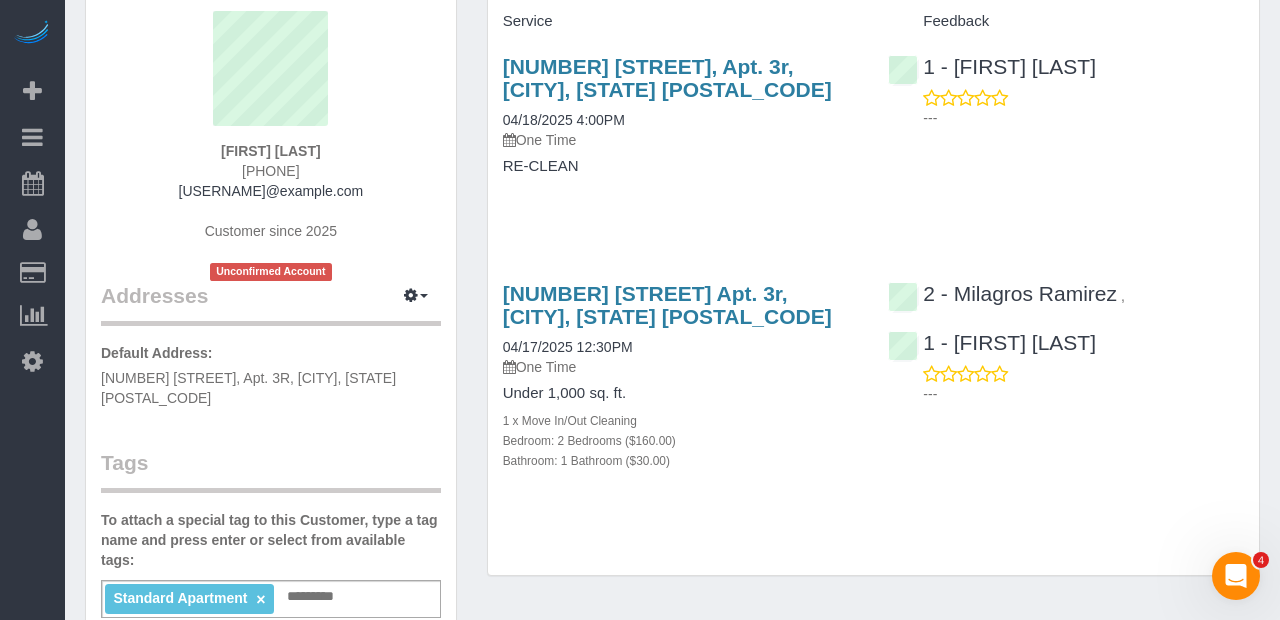 click on "[NUMBER] [STREET] Apt. 3r, [CITY], [STATE] [POSTAL_CODE]
04/17/2025 12:30PM
One Time
Under 1,000 sq. ft.
1 x Move In/Out Cleaning
Bedroom: 2 Bedrooms ($160.00)
Bathroom: 1 Bathroom ($30.00)
2 - [FIRST] [LAST]
,
1 - [FIRST] [LAST]
---" at bounding box center (873, 387) 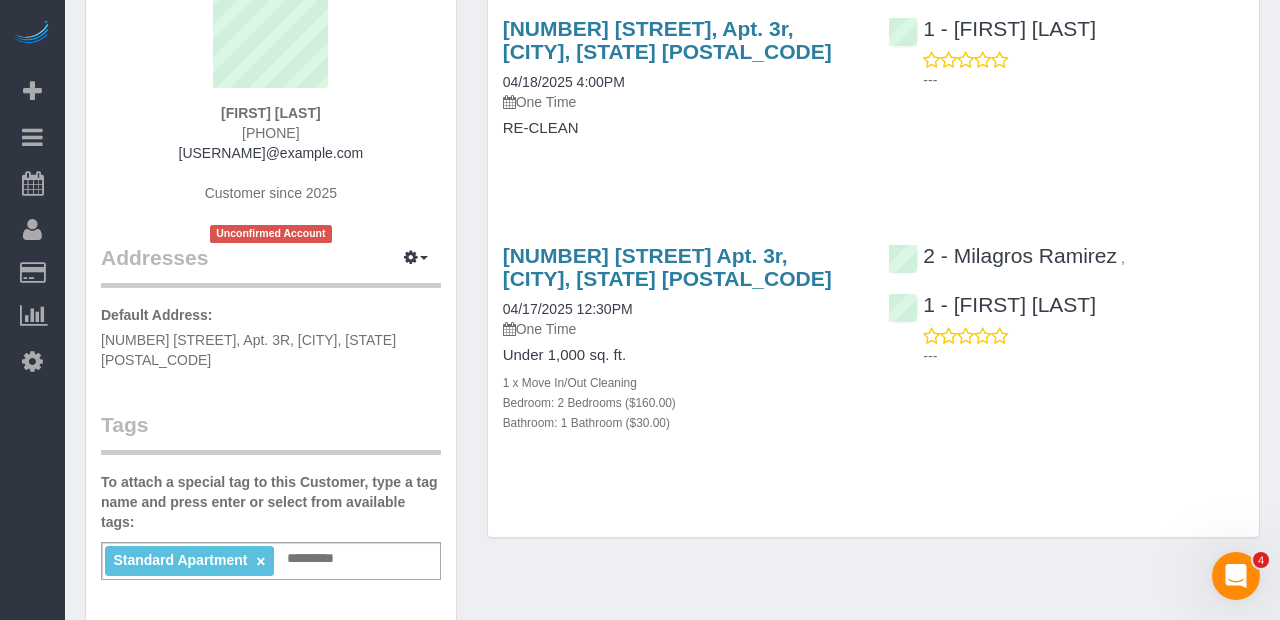 scroll, scrollTop: 201, scrollLeft: 0, axis: vertical 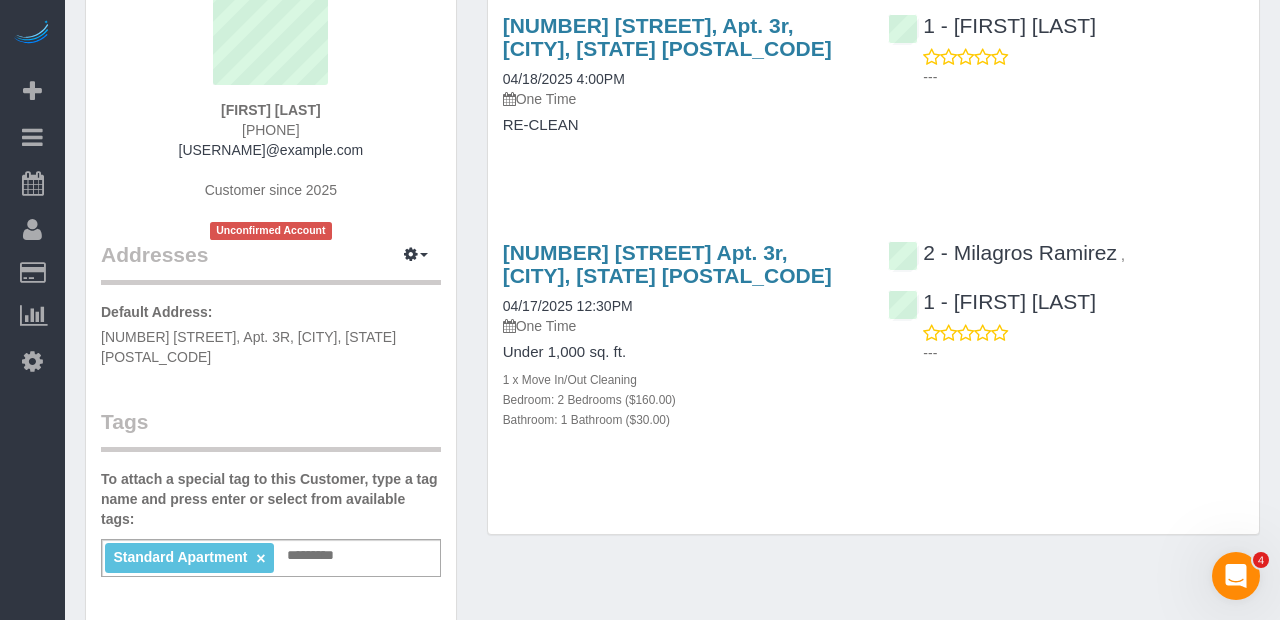 click on "[NUMBER] [STREET] Apt. 3r, [CITY], [STATE] [POSTAL_CODE]
04/17/2025 12:30PM
One Time
Under 1,000 sq. ft.
1 x Move In/Out Cleaning
Bedroom: 2 Bedrooms ($160.00)
Bathroom: 1 Bathroom ($30.00)" at bounding box center (681, 346) 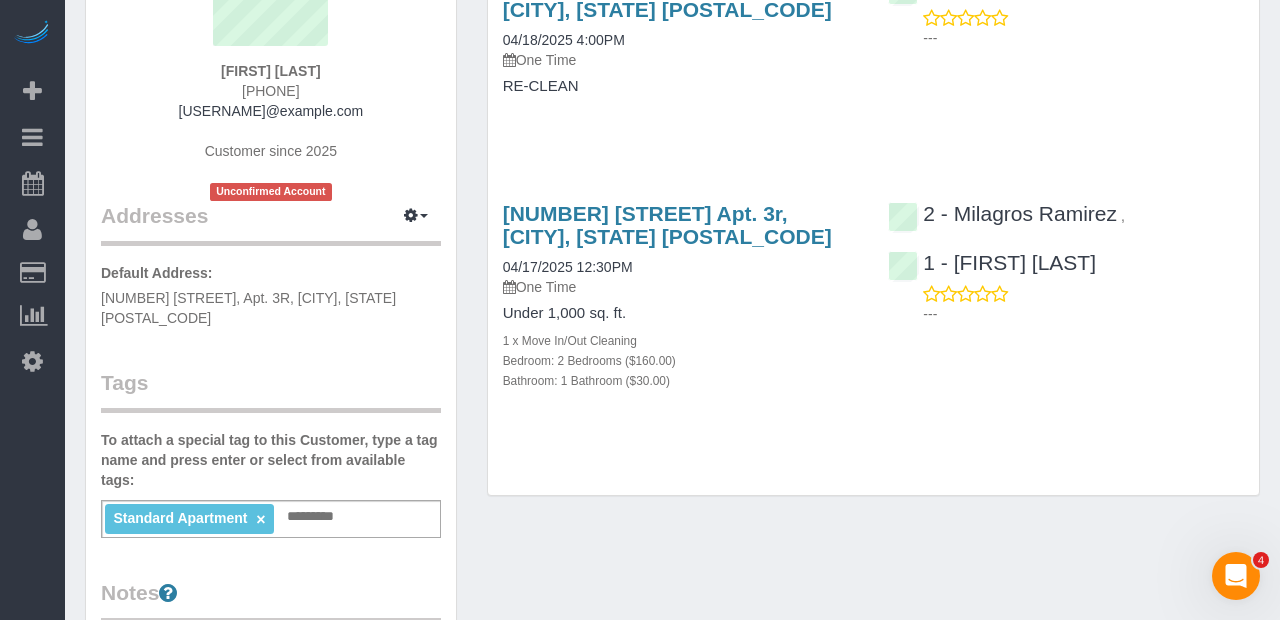 scroll, scrollTop: 265, scrollLeft: 0, axis: vertical 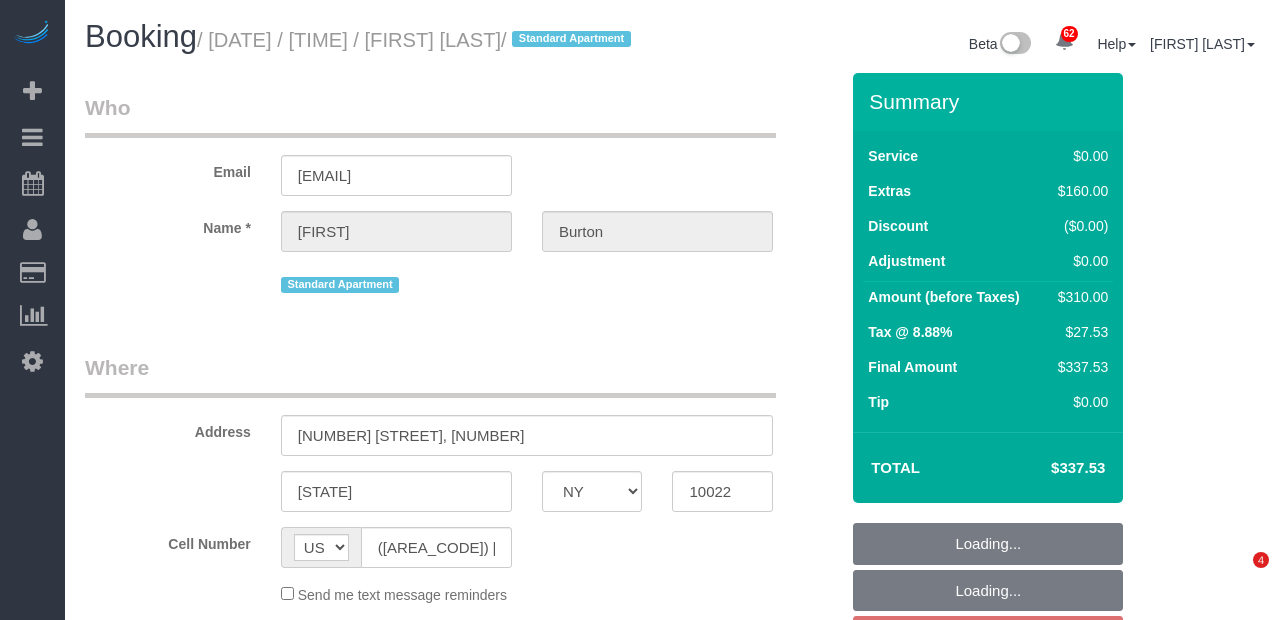select on "NY" 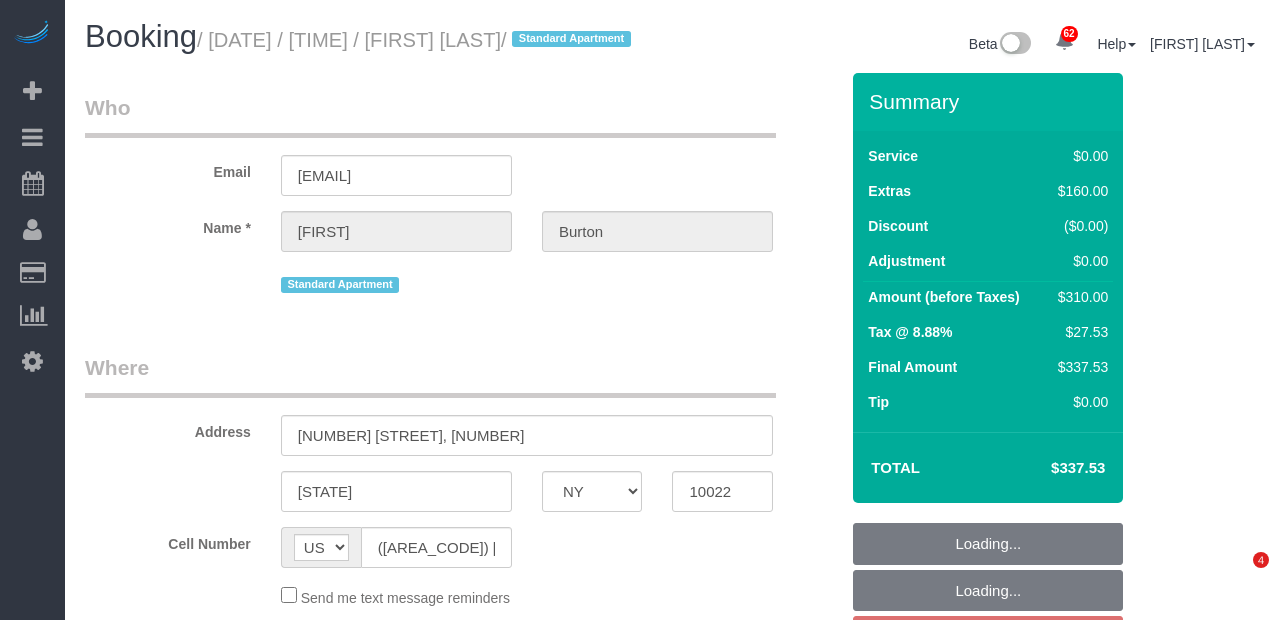 scroll, scrollTop: 0, scrollLeft: 0, axis: both 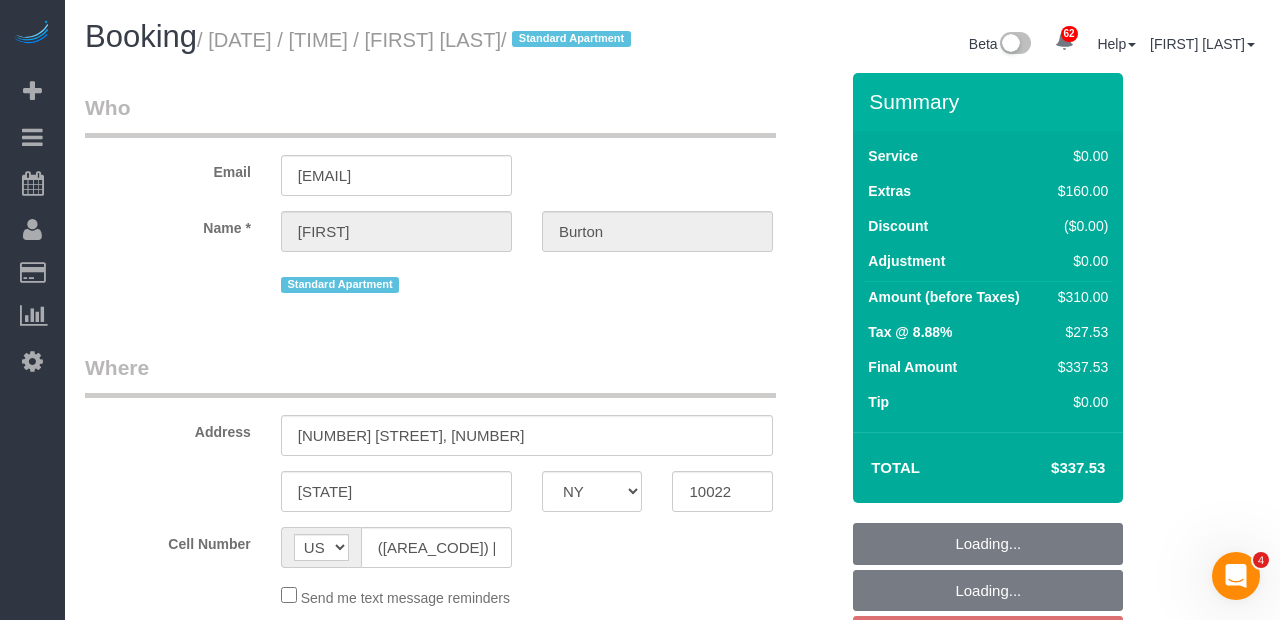 select on "object:811" 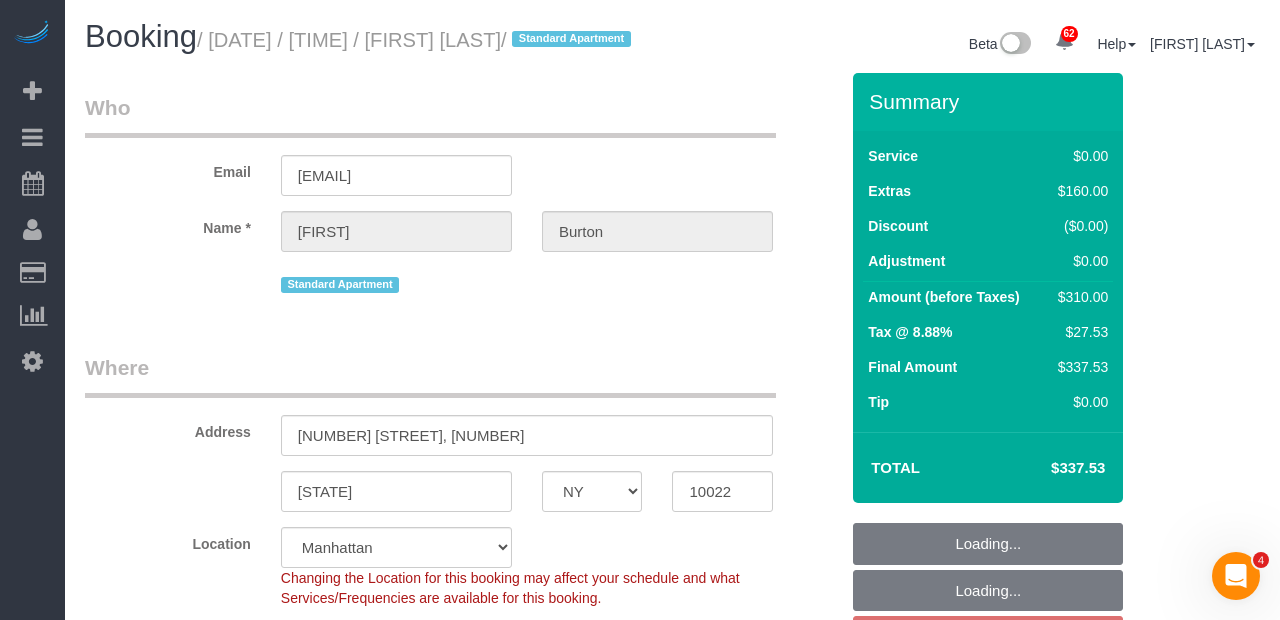 select on "spot7" 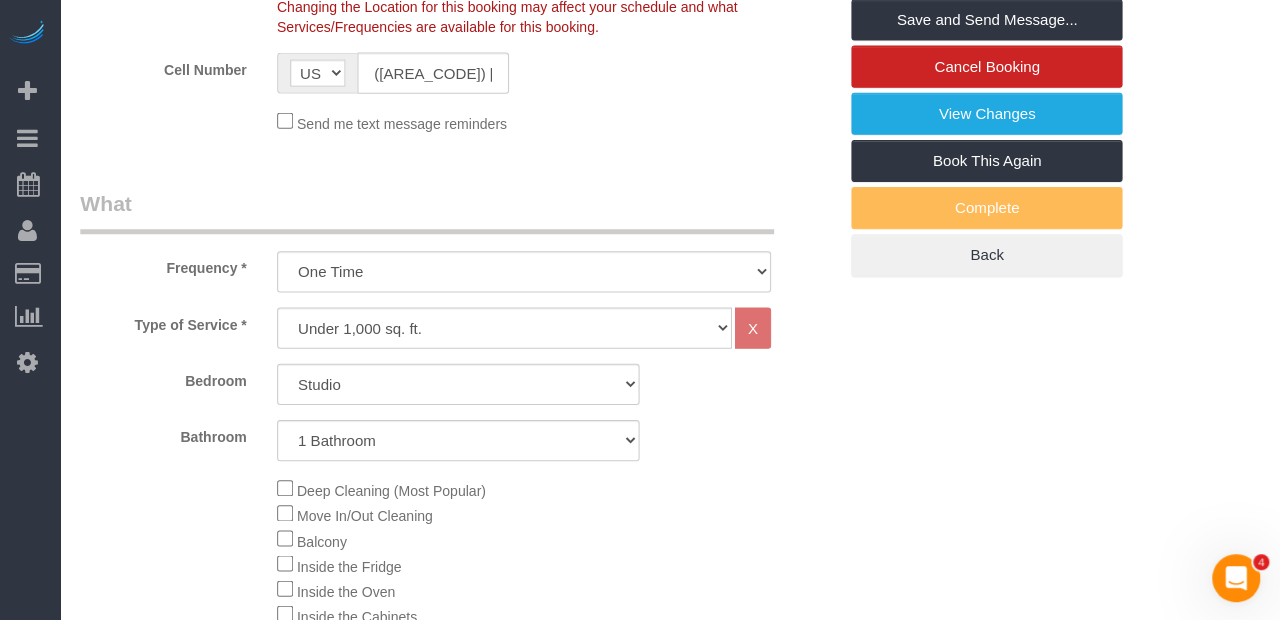 scroll, scrollTop: 556, scrollLeft: 0, axis: vertical 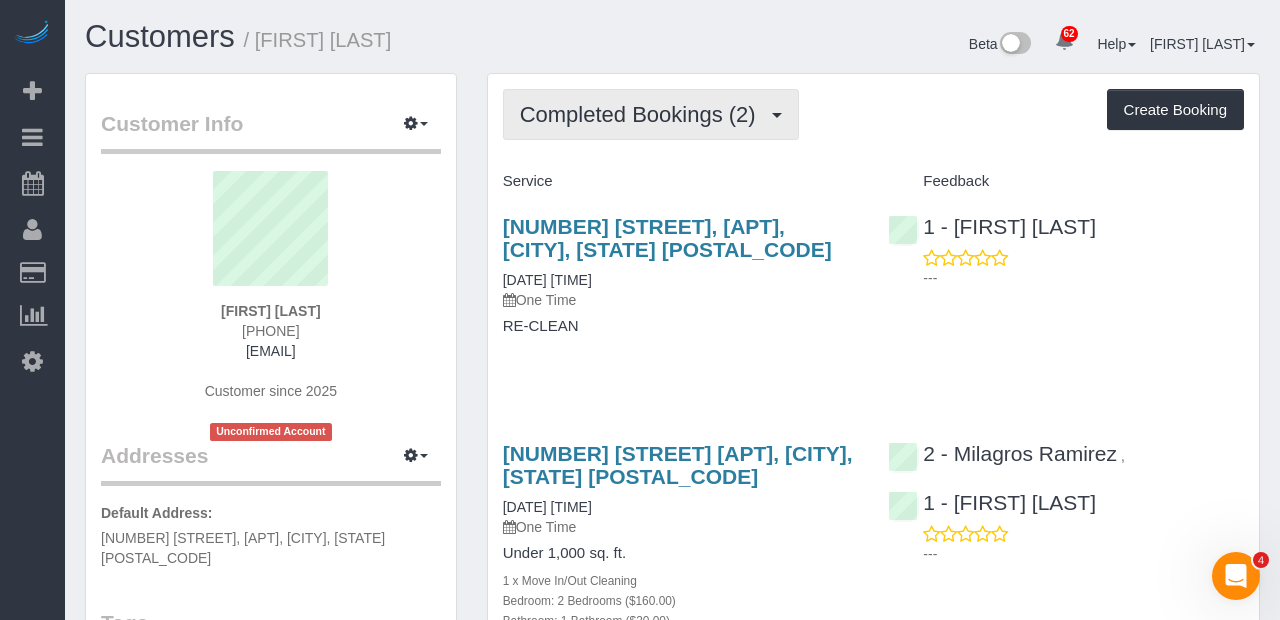 click on "Completed Bookings (2)" at bounding box center (643, 114) 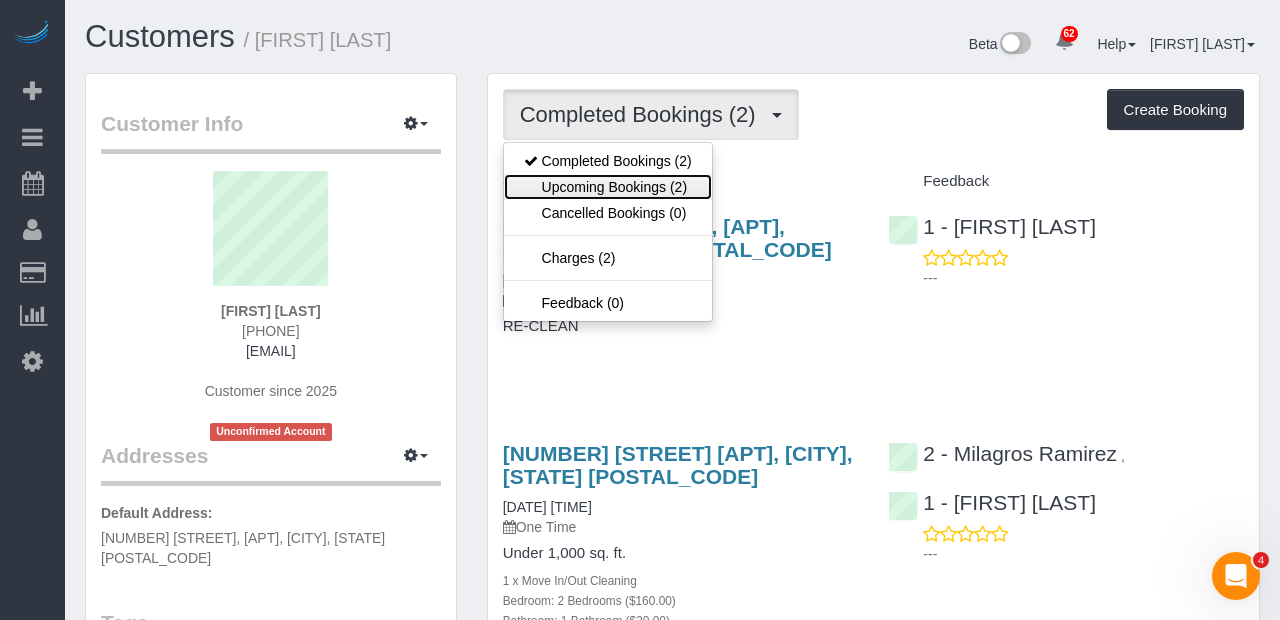 click on "Upcoming Bookings (2)" at bounding box center (608, 187) 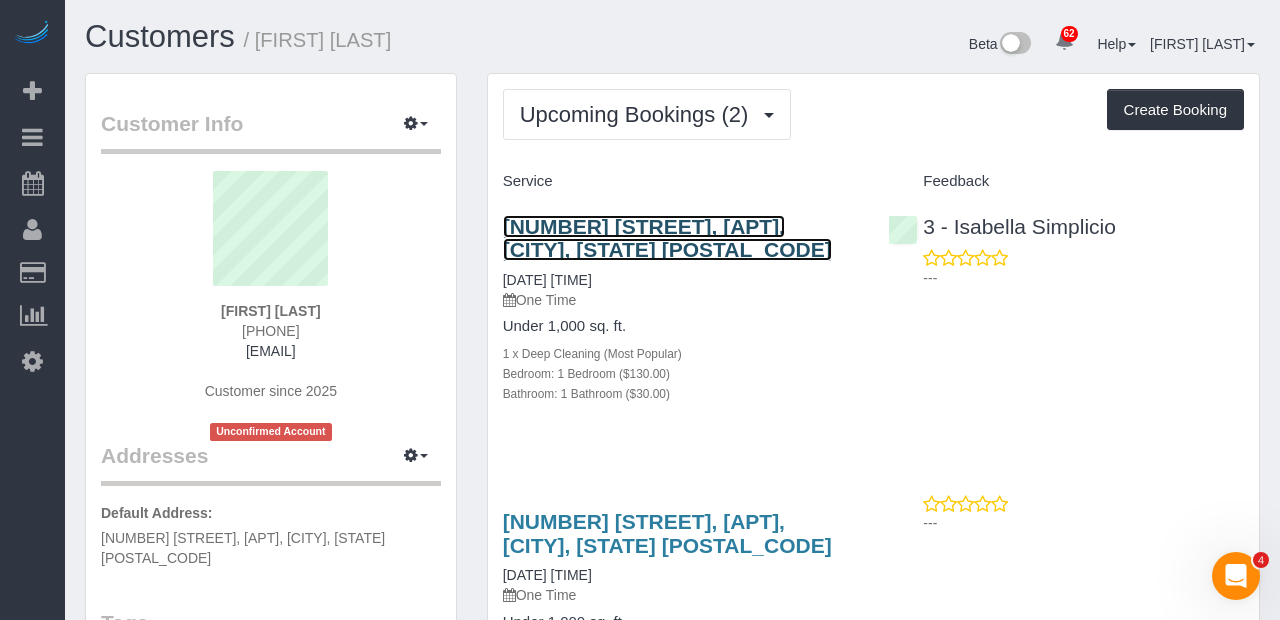 click on "245 East 60th Street, Apt. 2, New York, NY 10022" at bounding box center (667, 238) 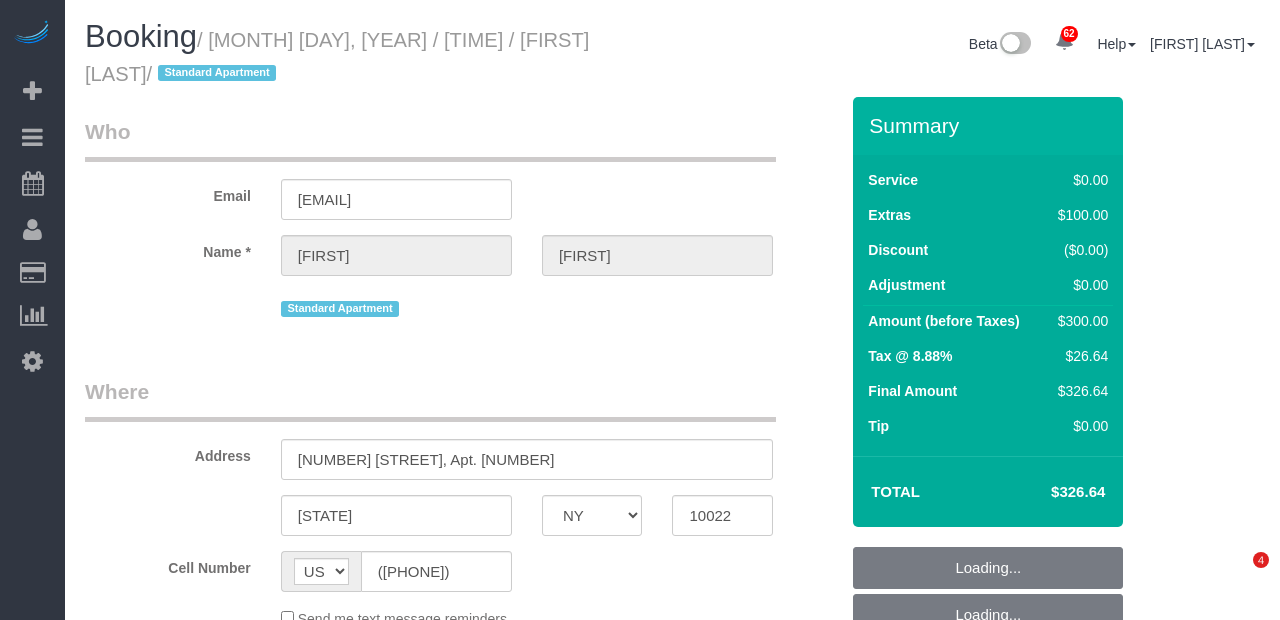 select on "NY" 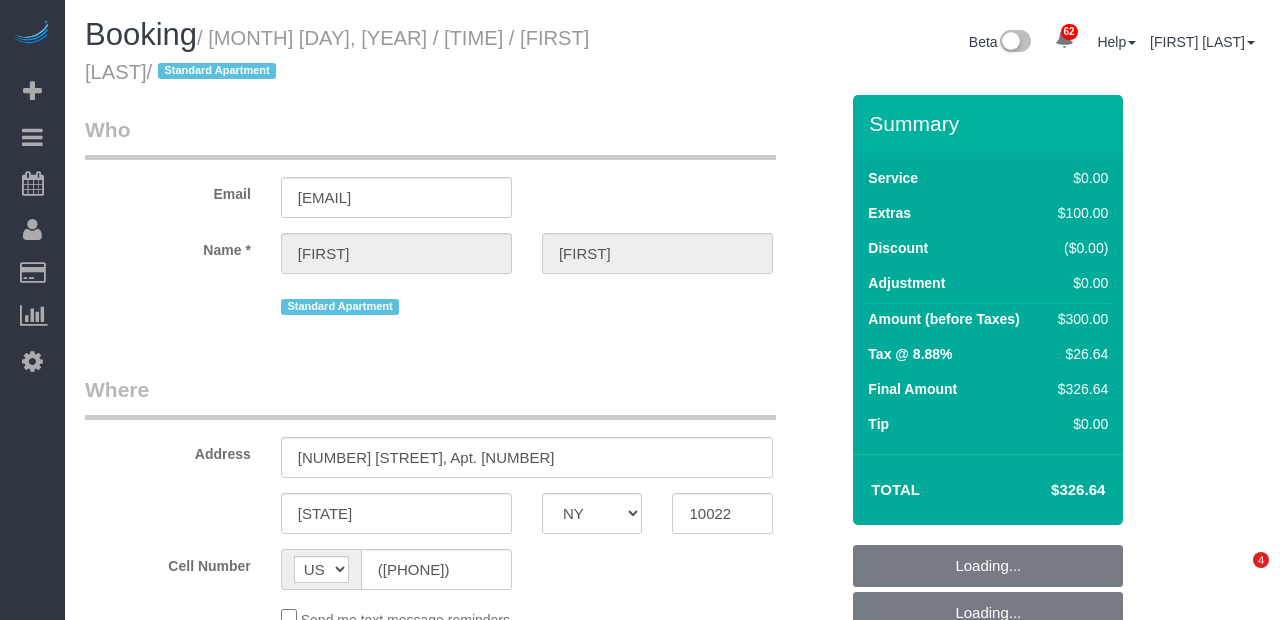 select on "spot1" 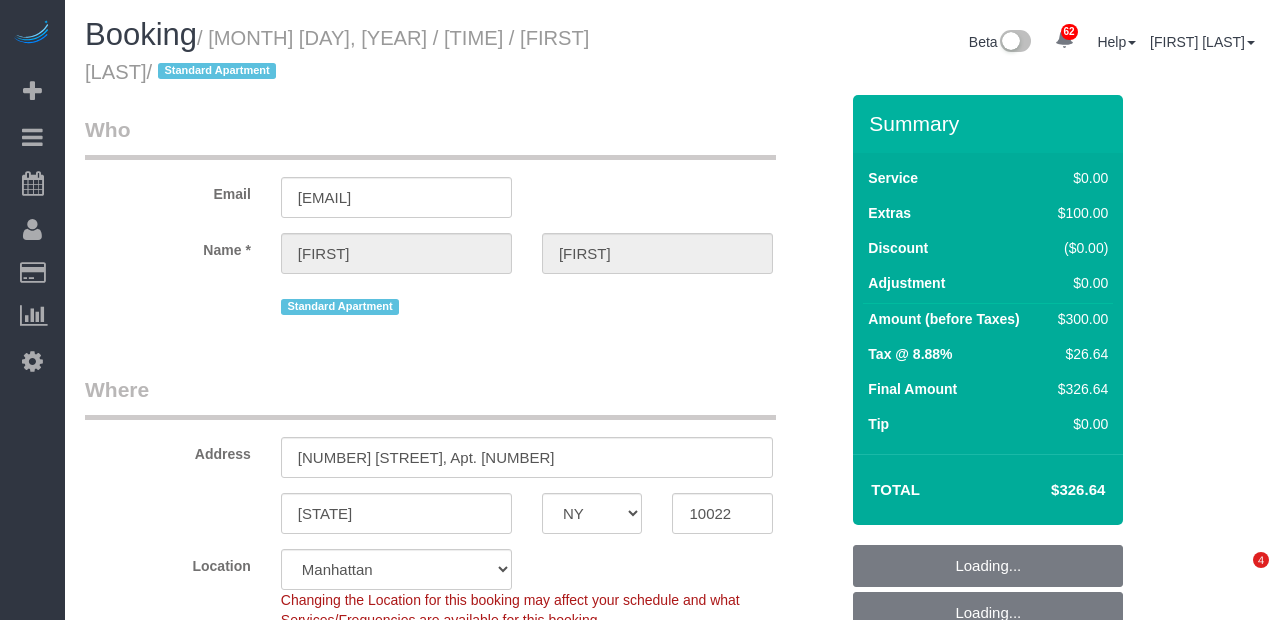 select on "string:stripe-pm_1Rmgi64VGloSiKo7x0Go8le6" 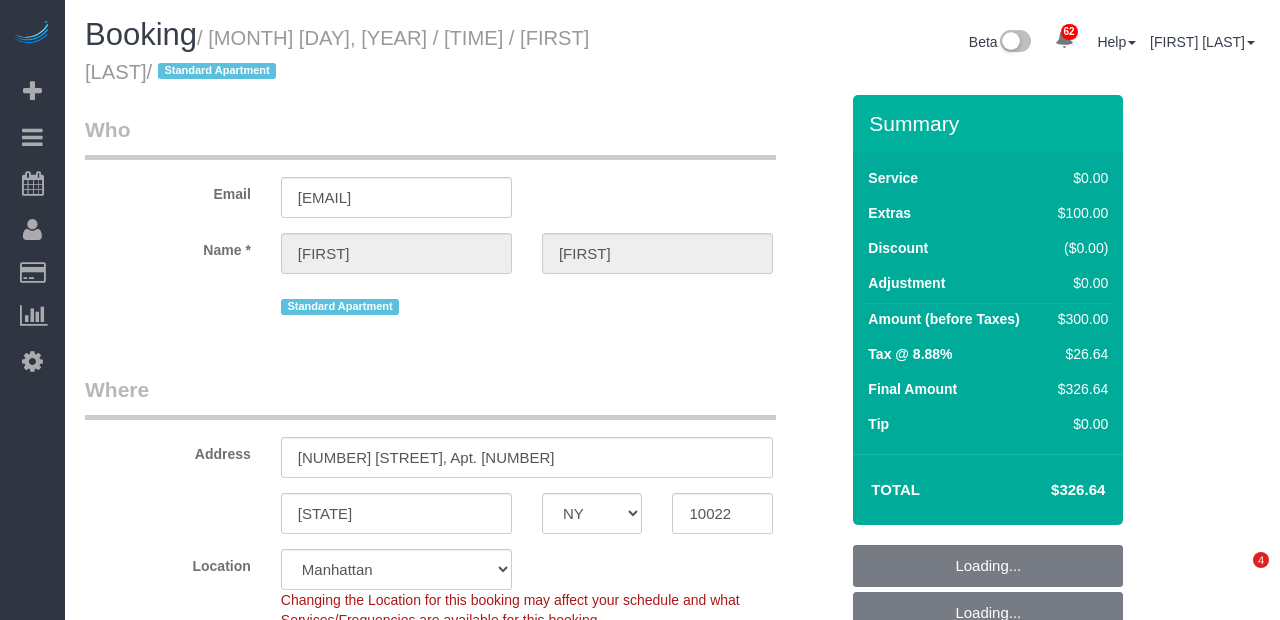 scroll, scrollTop: 14, scrollLeft: 0, axis: vertical 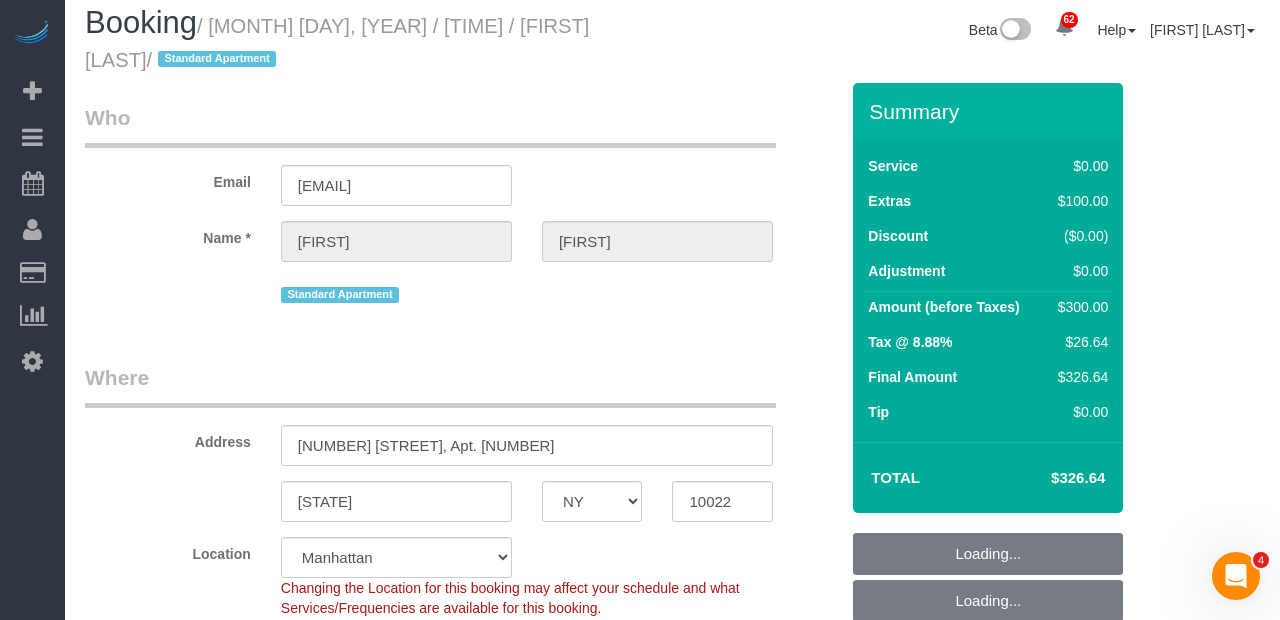 select on "1" 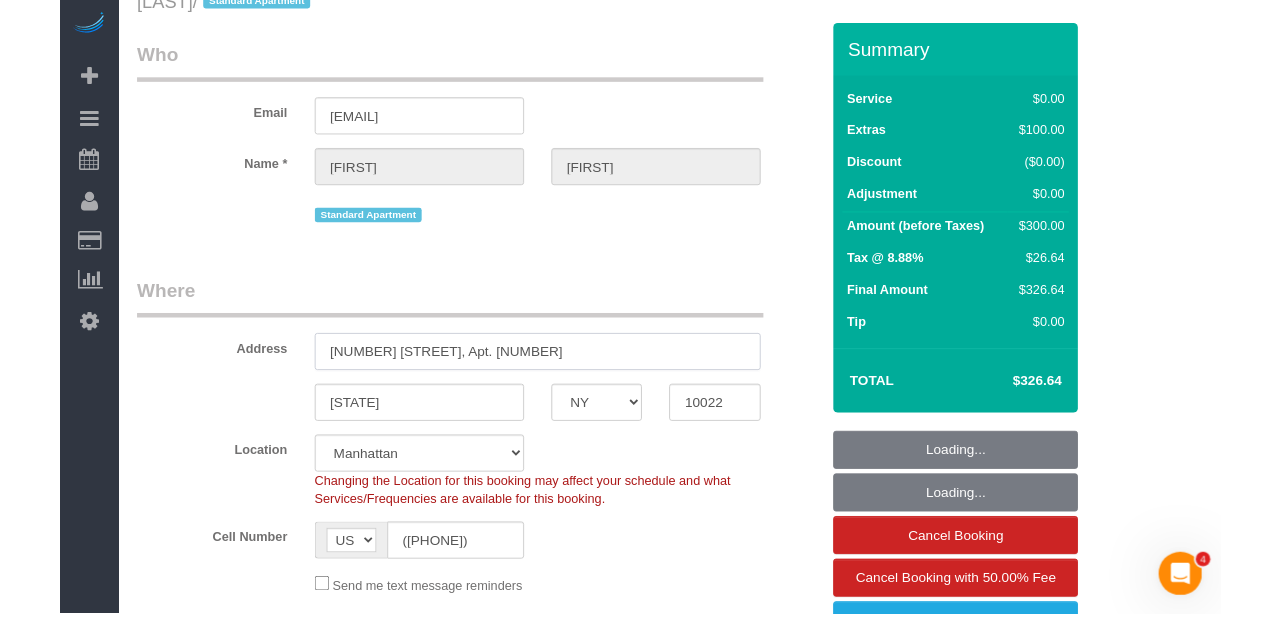 scroll, scrollTop: 64, scrollLeft: 0, axis: vertical 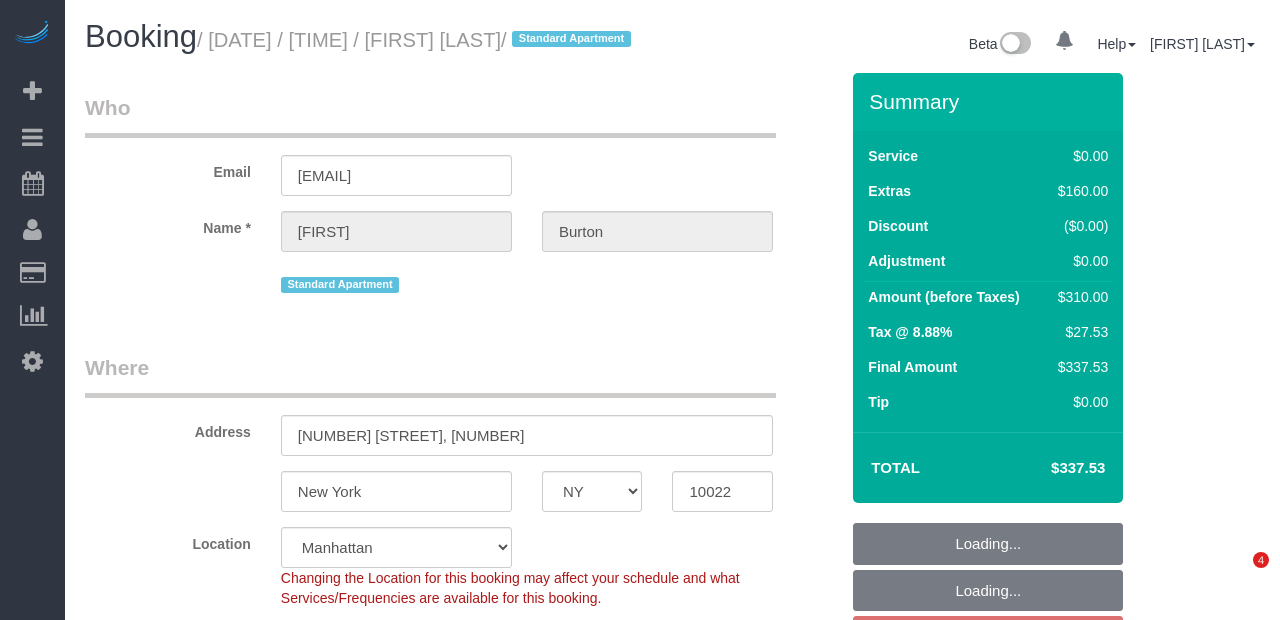 select on "NY" 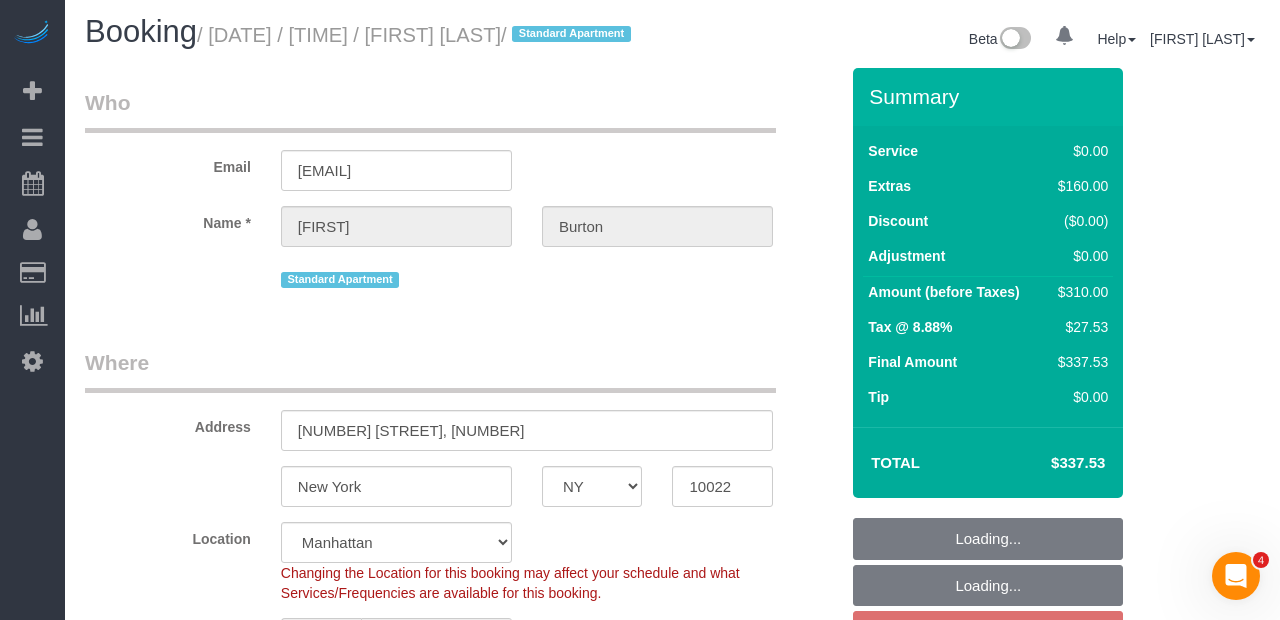 scroll, scrollTop: 0, scrollLeft: 0, axis: both 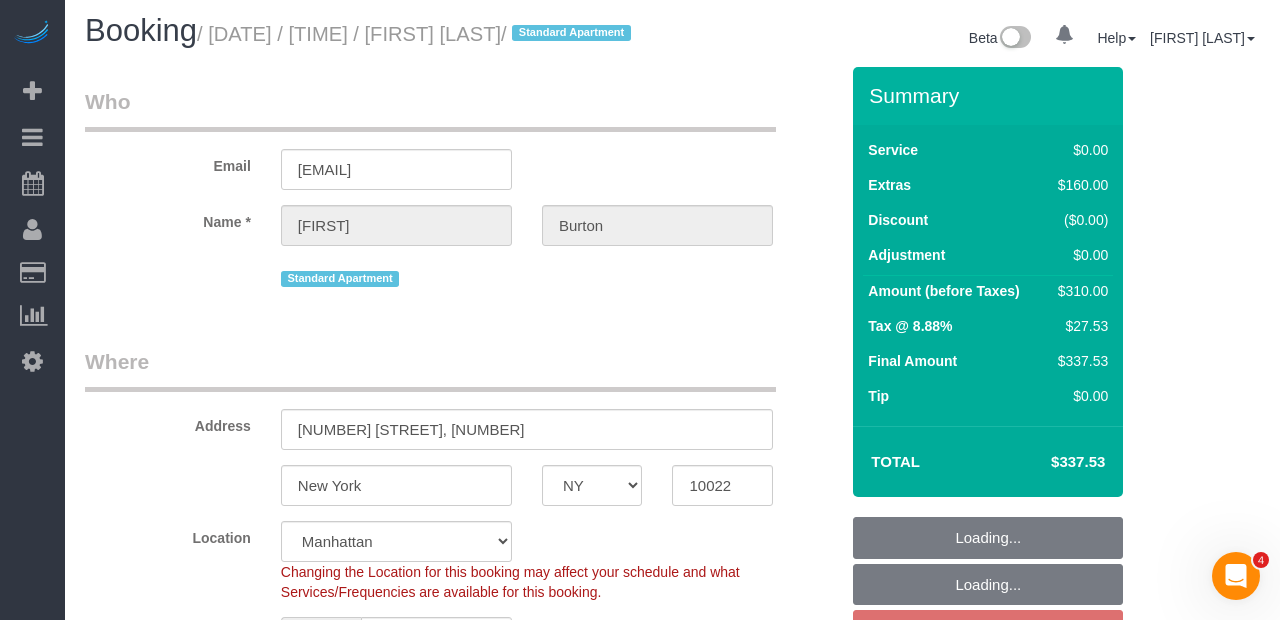 select on "object:960" 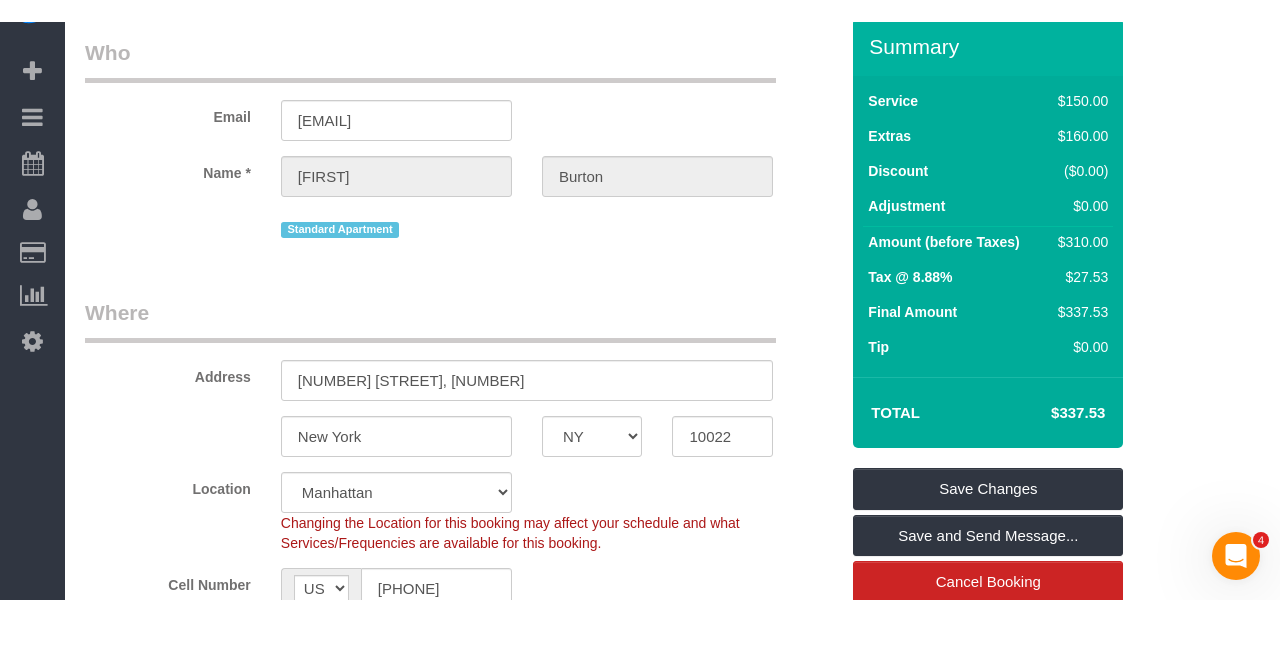 scroll, scrollTop: 35, scrollLeft: 0, axis: vertical 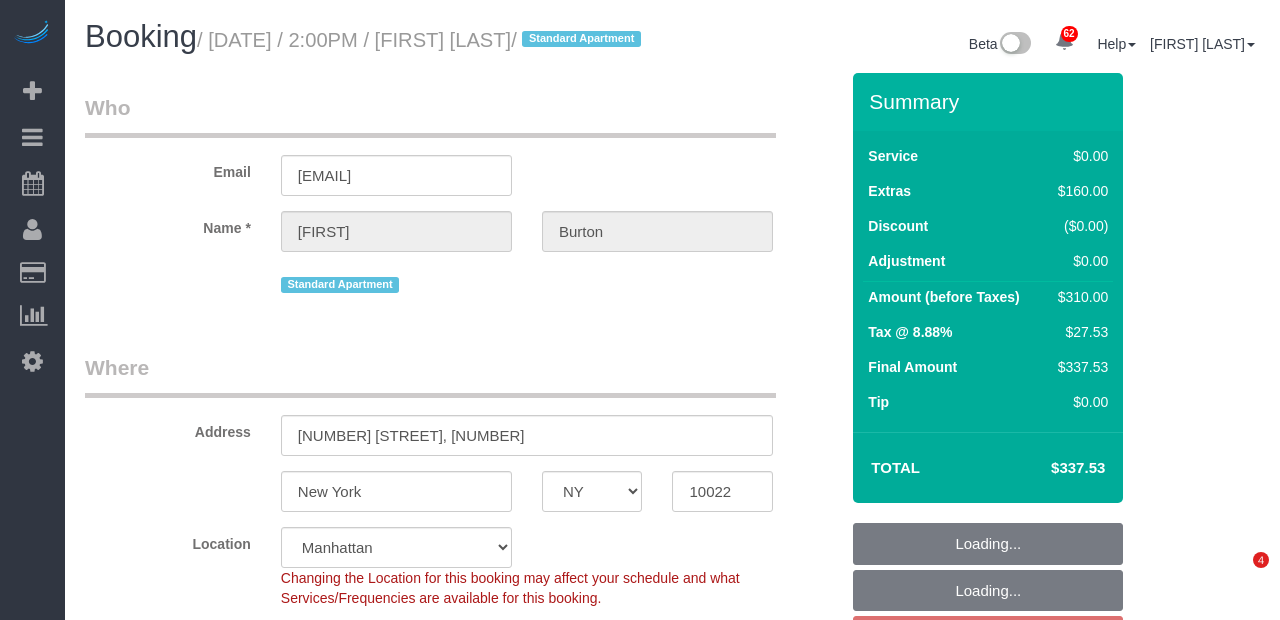 select on "NY" 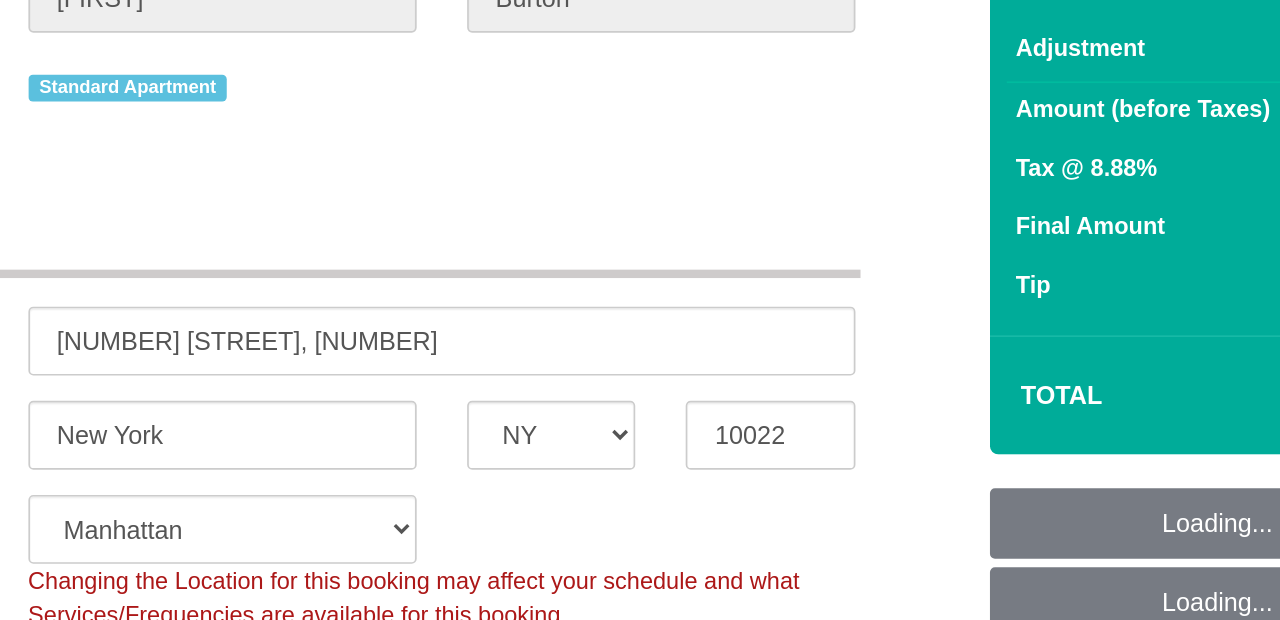 scroll, scrollTop: 6, scrollLeft: 0, axis: vertical 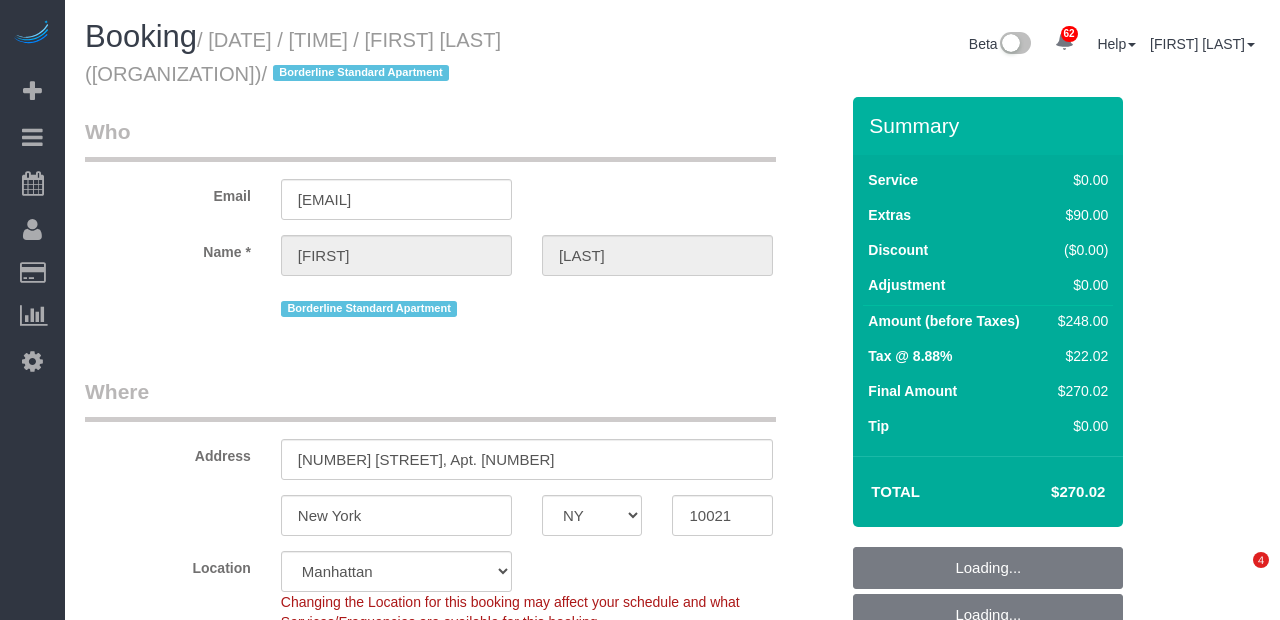 select on "NY" 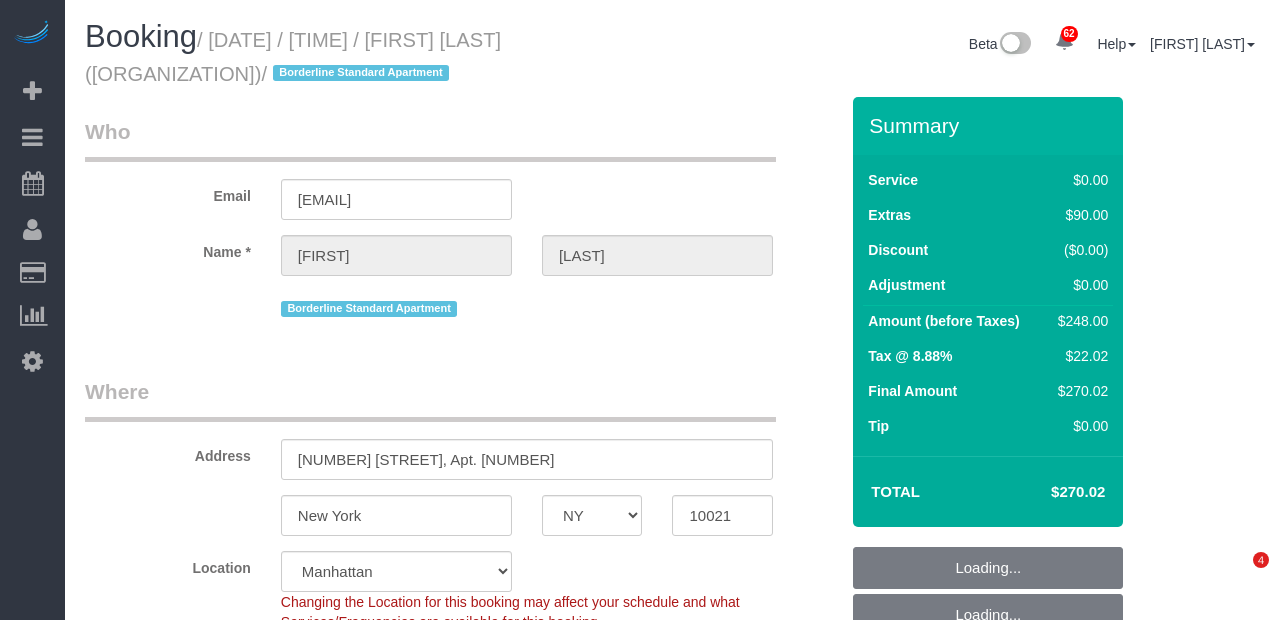 scroll, scrollTop: 0, scrollLeft: 0, axis: both 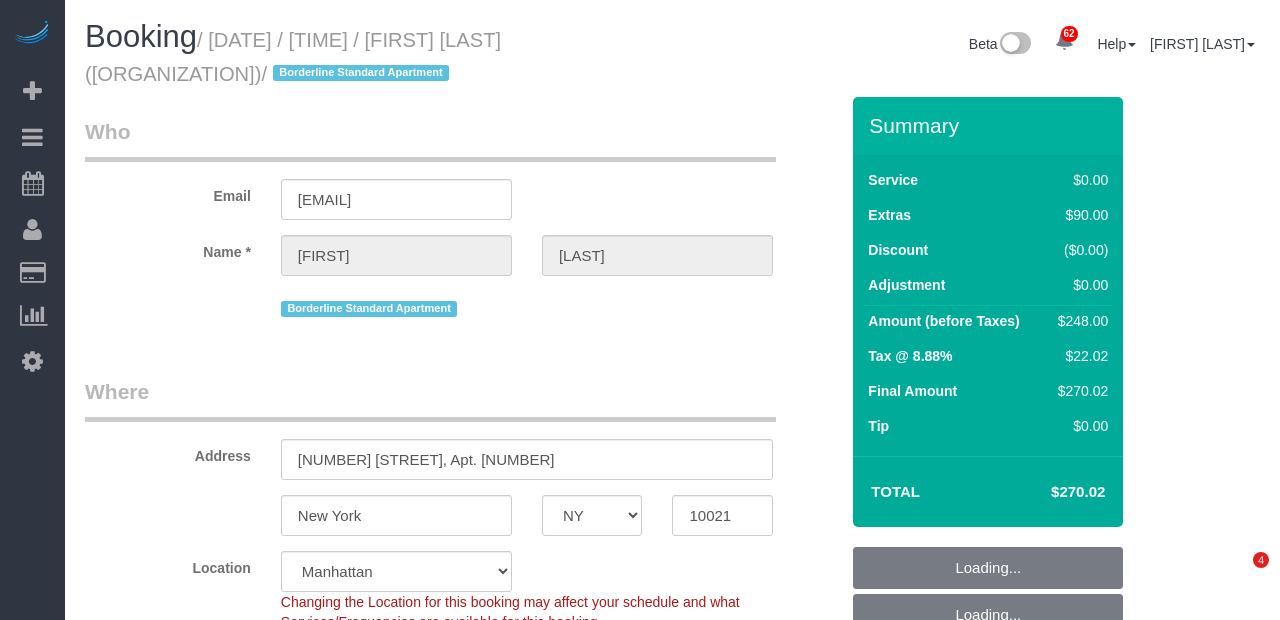 select on "2" 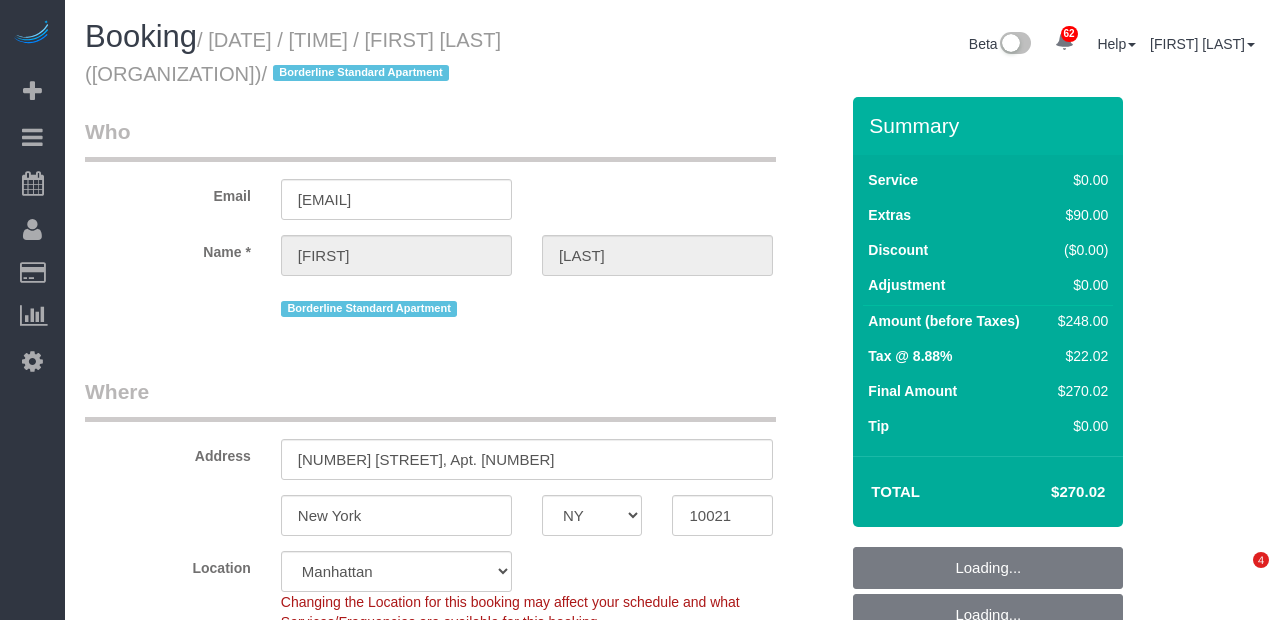 select on "object:1458" 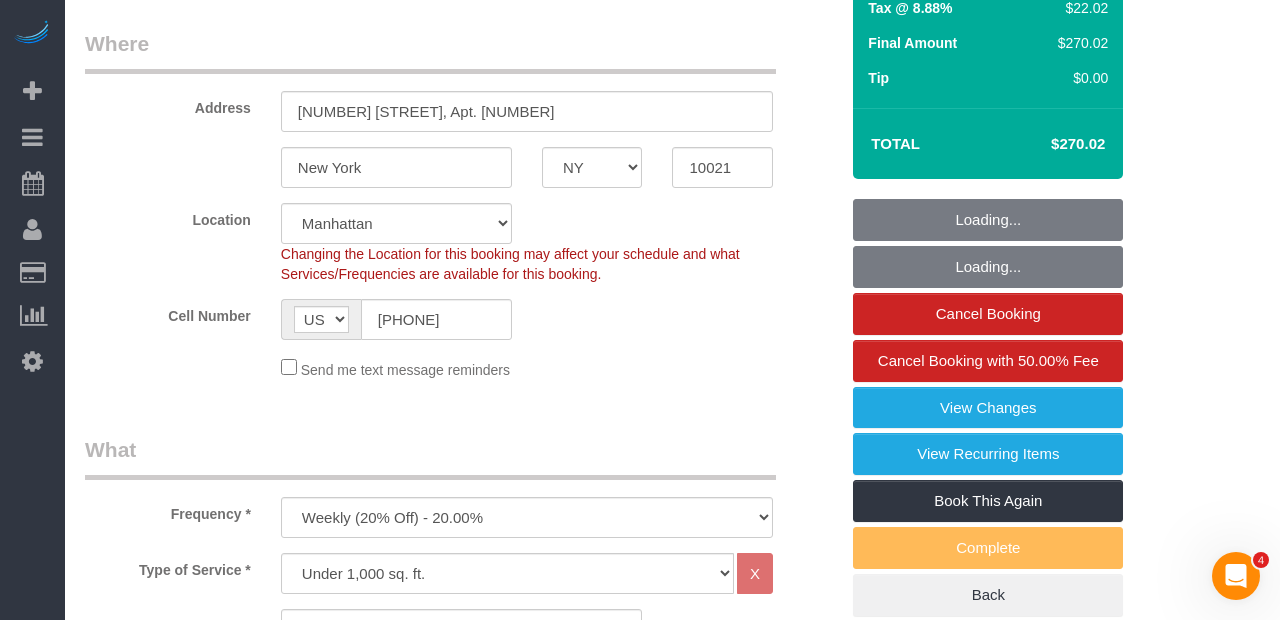 scroll, scrollTop: 0, scrollLeft: 0, axis: both 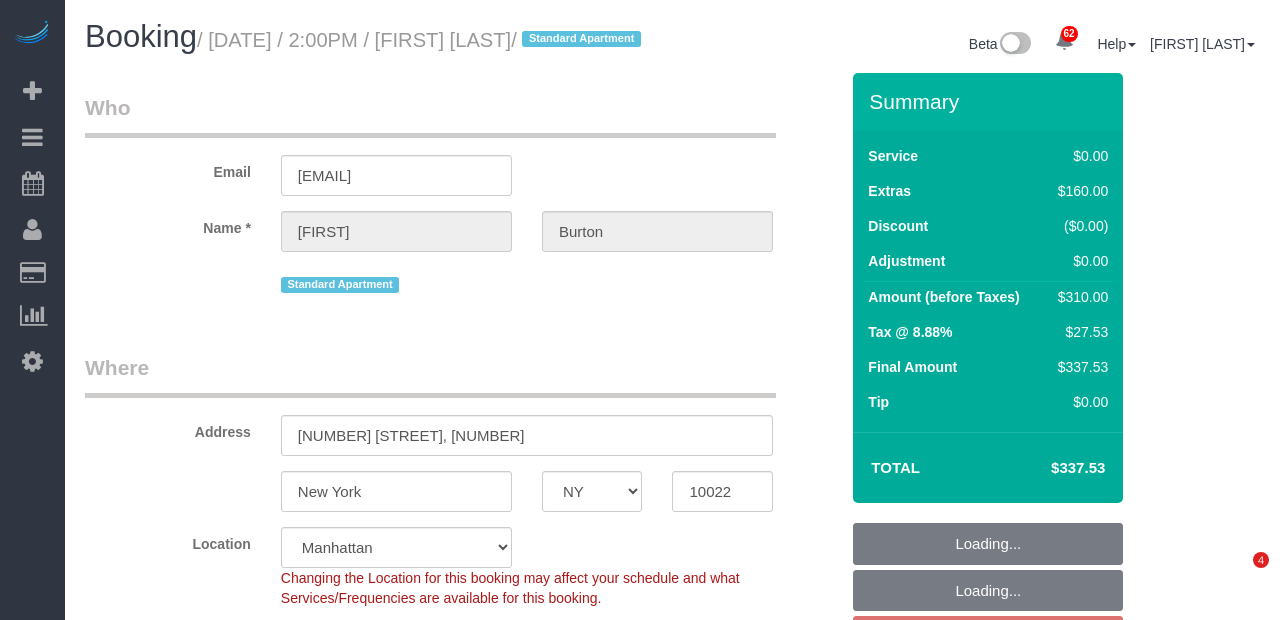 select on "NY" 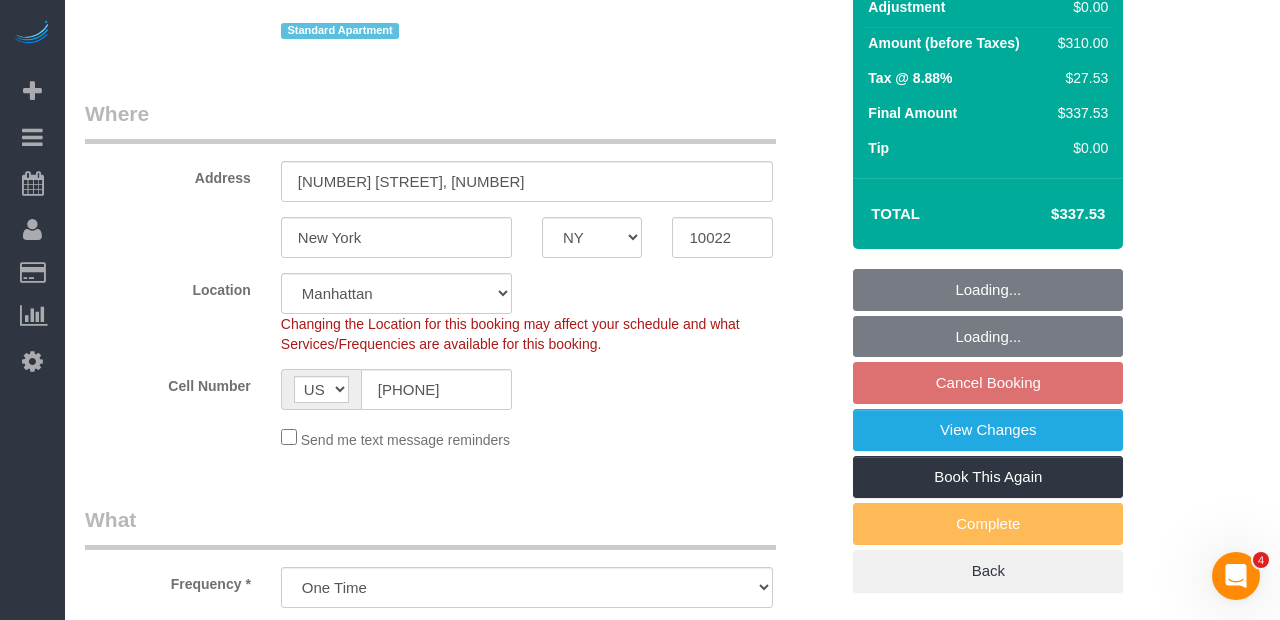 scroll, scrollTop: 327, scrollLeft: 0, axis: vertical 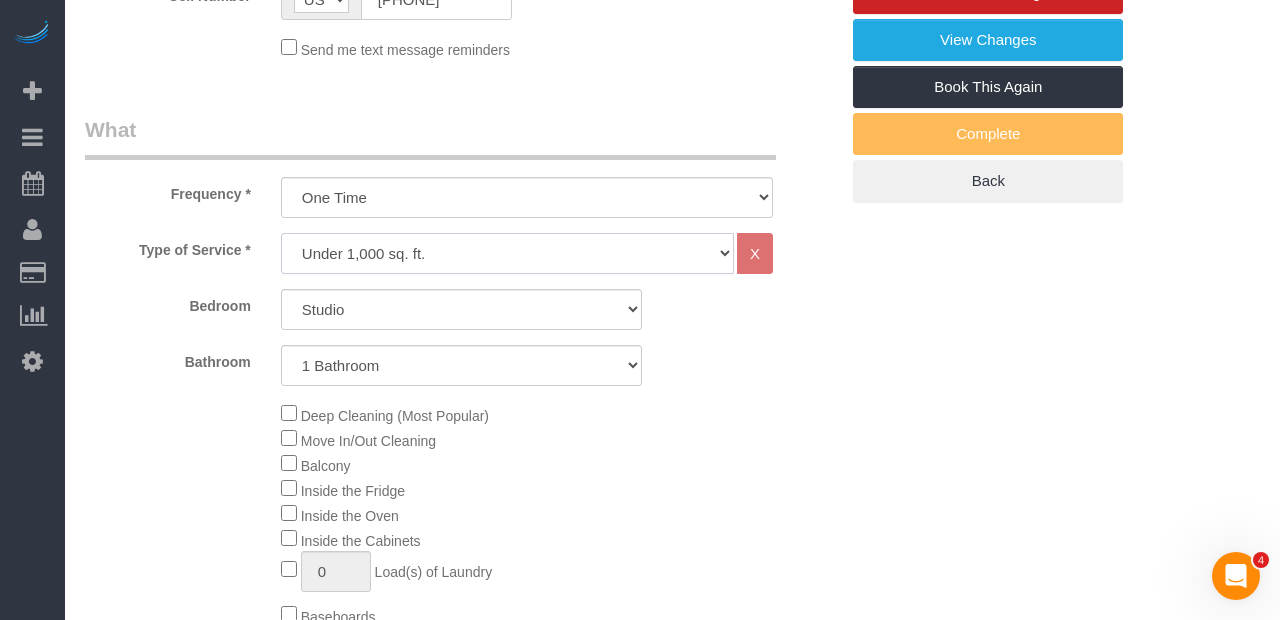 click on "Under 1,000 sq. ft. 1,001 - 1,500 sq. ft. 1,500+ sq. ft. Custom Cleaning Office Cleaning Airbnb Cleaning Post Construction Cleaning RE-CLEAN Hourly Rate - 8.0 Hourly Rate - 7.5 Late Cancellation - Invoice Purposes Hourly Rate (30% OFF) Bungalow Living Hello Alfred - Standard Cleaning Hello Alfred - Hourly Rate TULU - Standard Cleaning TULU - Hourly Rate Hourly Rate (15% OFF) Hourly Rate (20% OFF) Hourly Rate (25% OFF) Hourly Rate (22.5% OFF) Charity Clean Outsite - Hourly Rate Floor Cleaning 100/hr 140/hr Upholstery Cleaning Hourly Rate (Comped Cleaning) Power Washing Carpet/Rug Cleaning Floor Cleaning - 25% OFF Couch Cleaning Partnership Pricing" 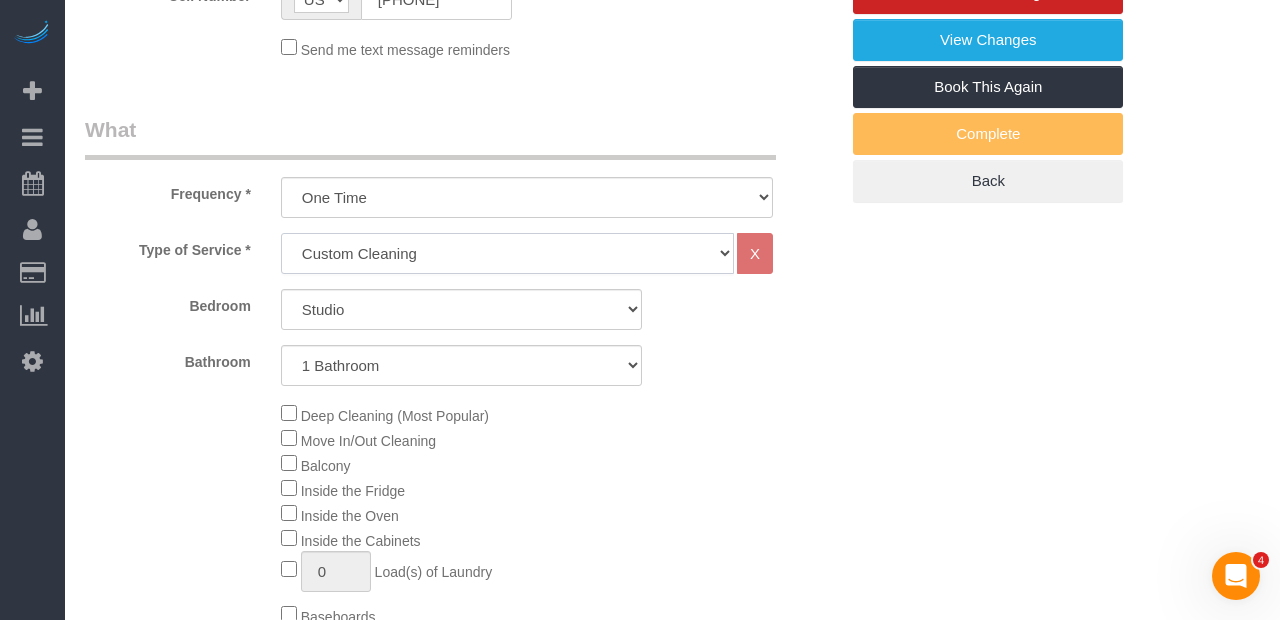 select on "1" 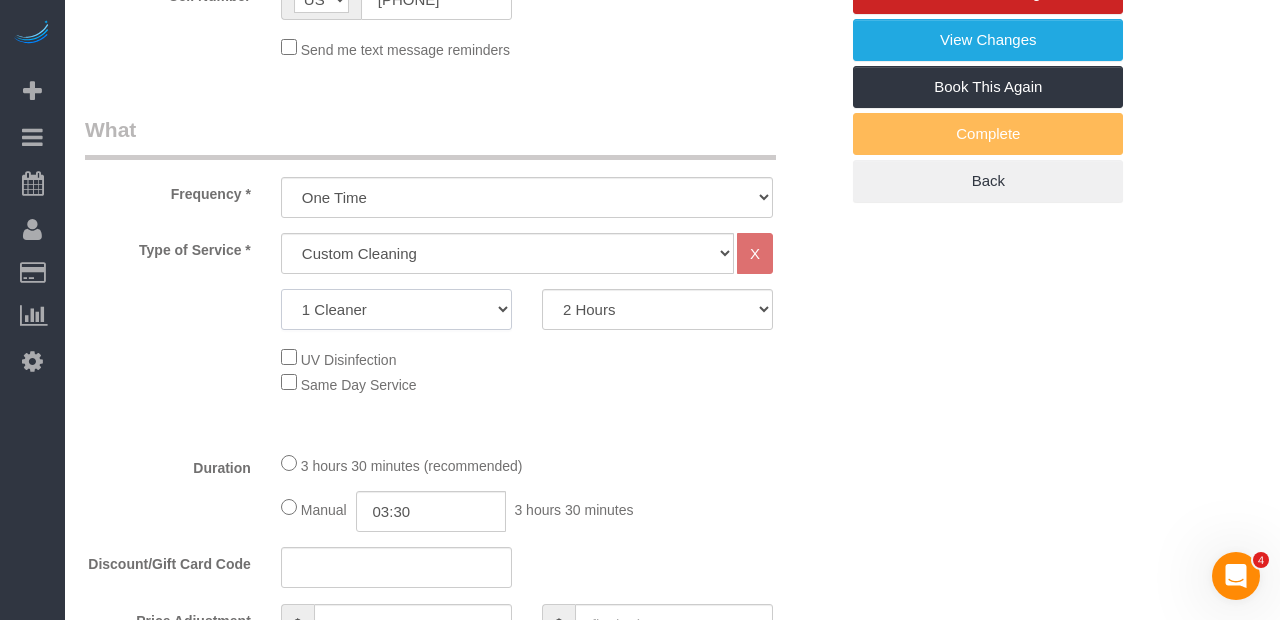 click on "1 Cleaner
2 Cleaners
3 Cleaners
4 Cleaners
5 Cleaners" 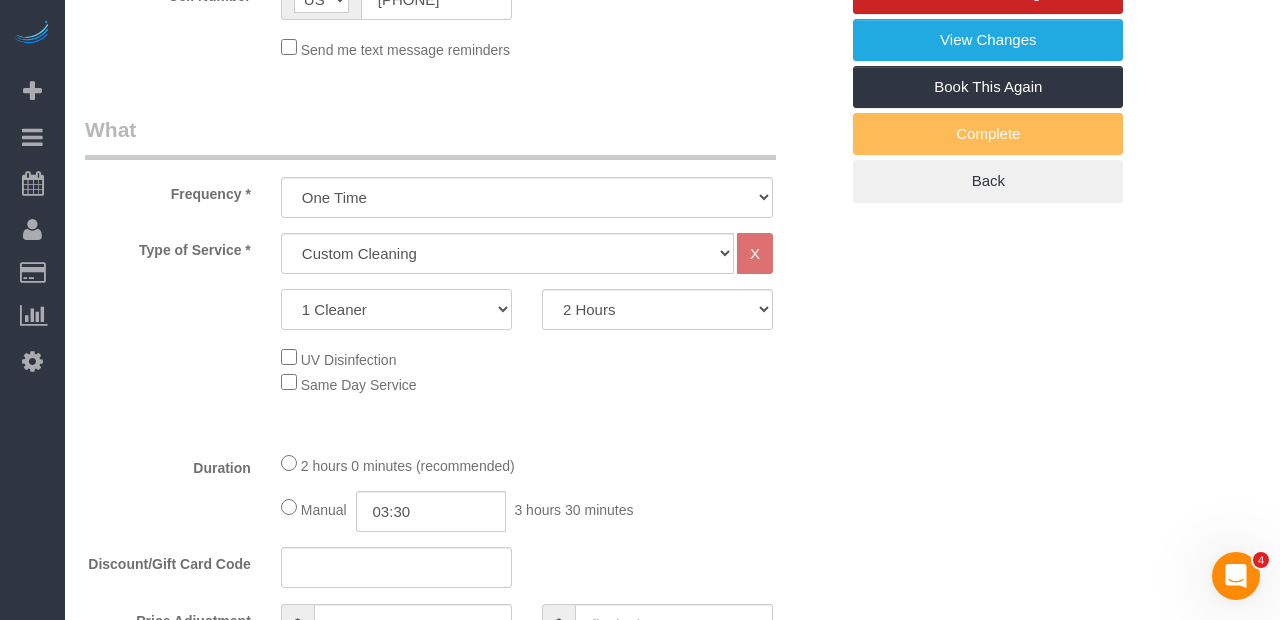 select on "2" 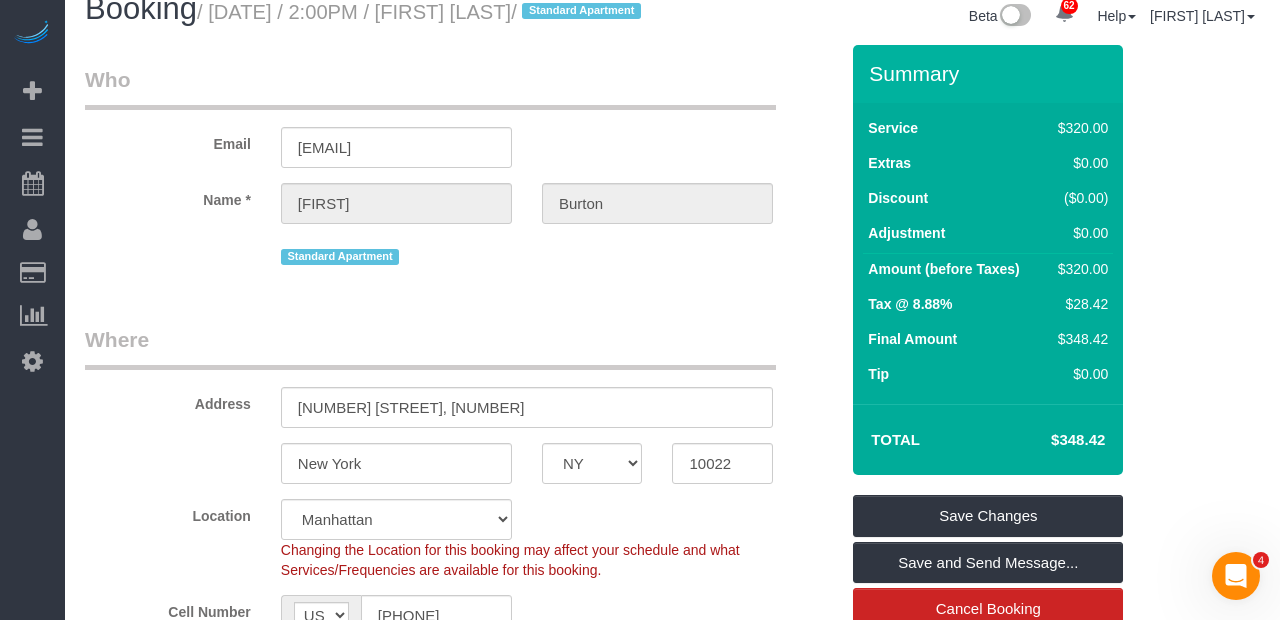 scroll, scrollTop: 0, scrollLeft: 0, axis: both 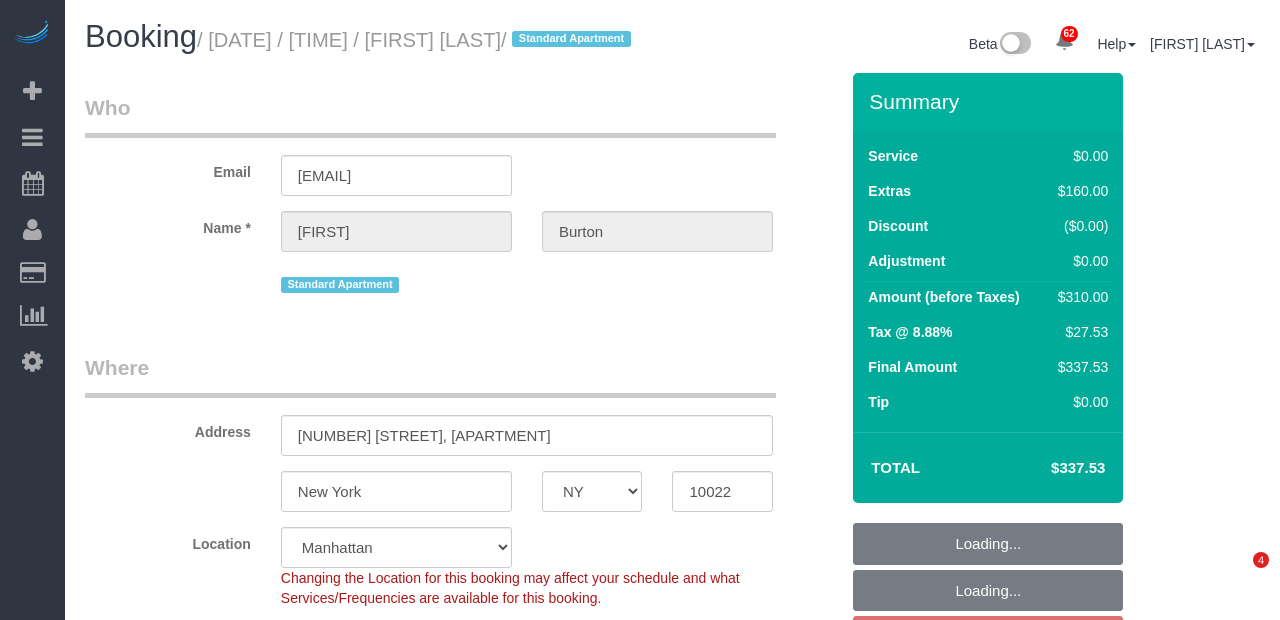 select on "NY" 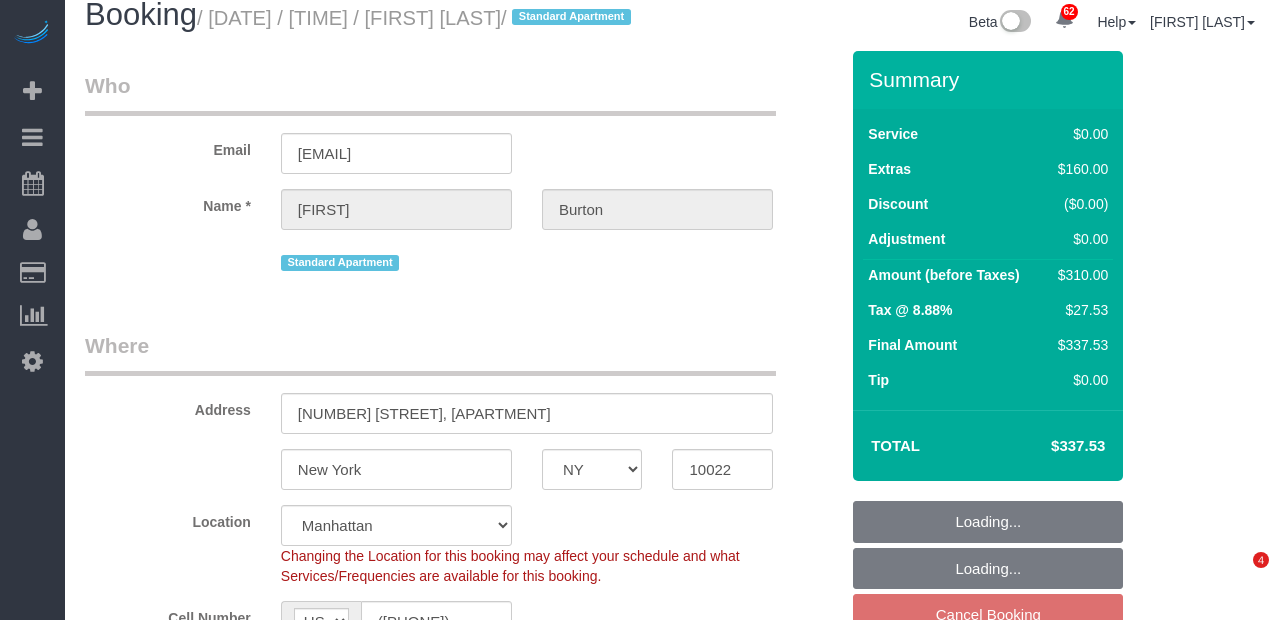 scroll, scrollTop: 26, scrollLeft: 0, axis: vertical 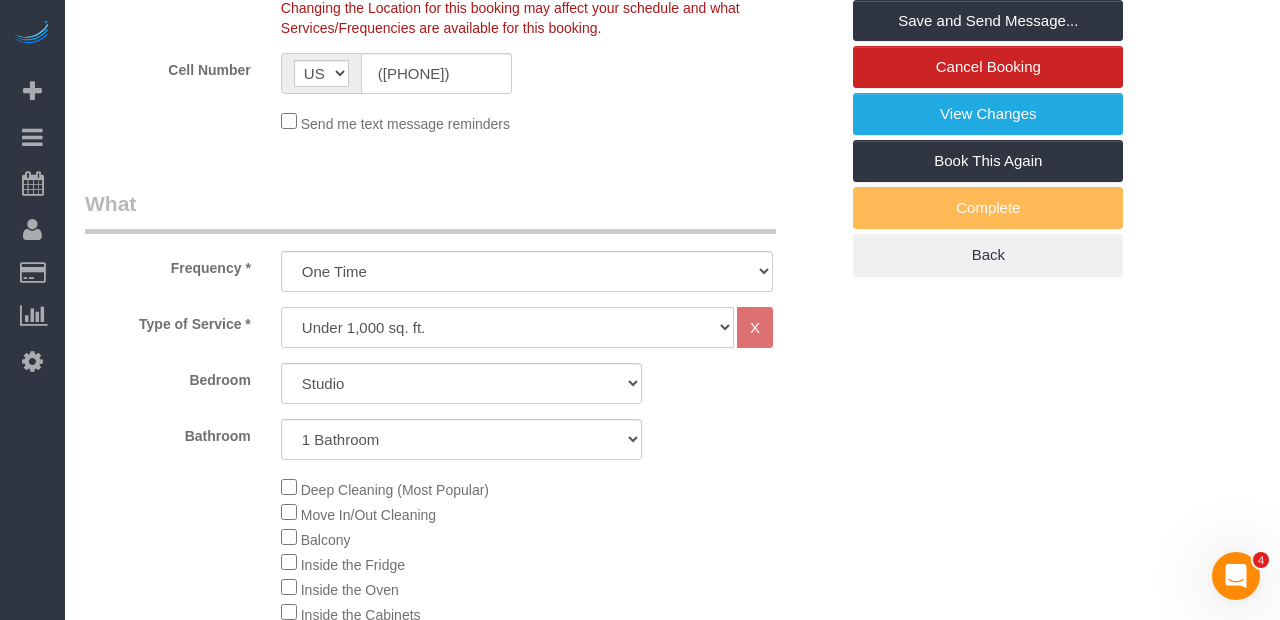 click on "Under 1,000 sq. ft. 1,001 - 1,500 sq. ft. 1,500+ sq. ft. Custom Cleaning Office Cleaning Airbnb Cleaning Post Construction Cleaning RE-CLEAN Hourly Rate - 8.0 Hourly Rate - 7.5 Late Cancellation - Invoice Purposes Hourly Rate (30% OFF) Bungalow Living Hello Alfred - Standard Cleaning Hello Alfred - Hourly Rate TULU - Standard Cleaning TULU - Hourly Rate Hourly Rate (15% OFF) Hourly Rate (20% OFF) Hourly Rate (25% OFF) Hourly Rate (22.5% OFF) Charity Clean Outsite - Hourly Rate Floor Cleaning 100/hr 140/hr Upholstery Cleaning Hourly Rate (Comped Cleaning) Power Washing Carpet/Rug Cleaning Floor Cleaning - 25% OFF Couch Cleaning Partnership Pricing" 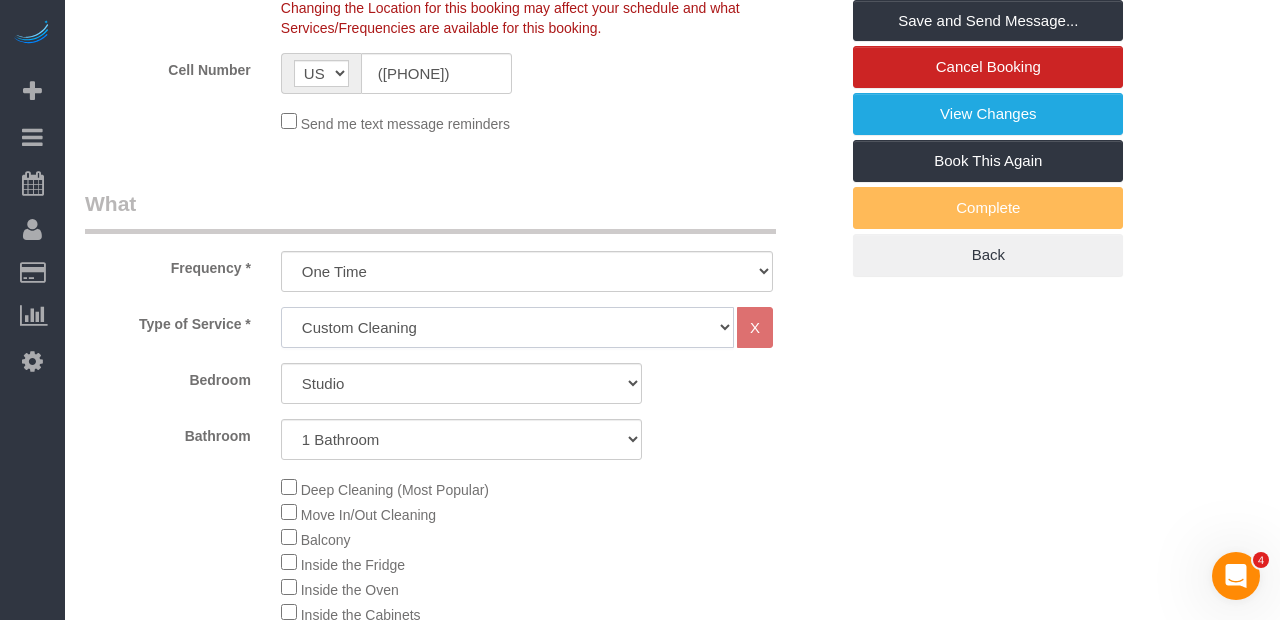 select on "1" 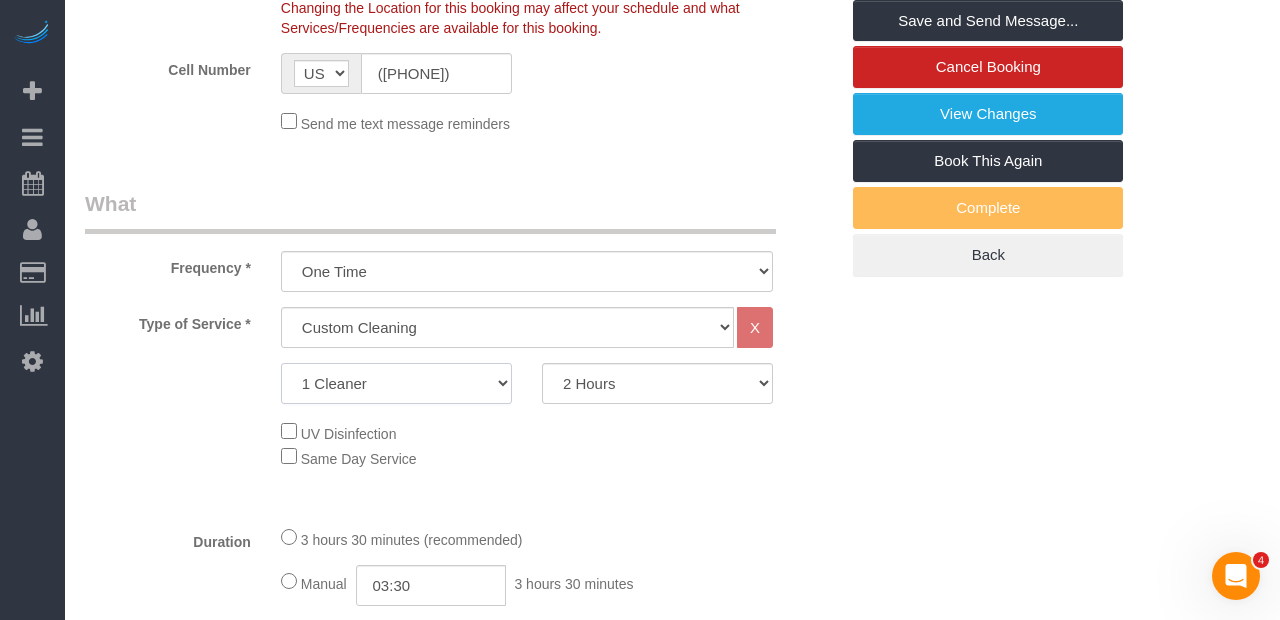 click on "1 Cleaner
2 Cleaners
3 Cleaners
4 Cleaners
5 Cleaners" 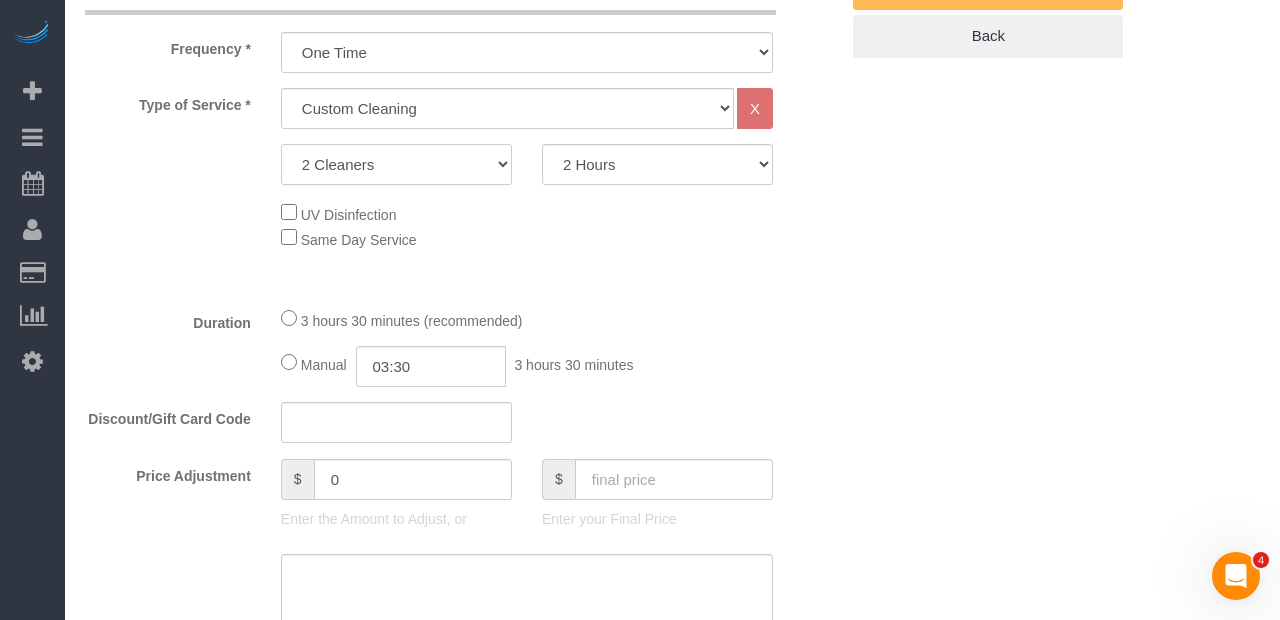scroll, scrollTop: 790, scrollLeft: 0, axis: vertical 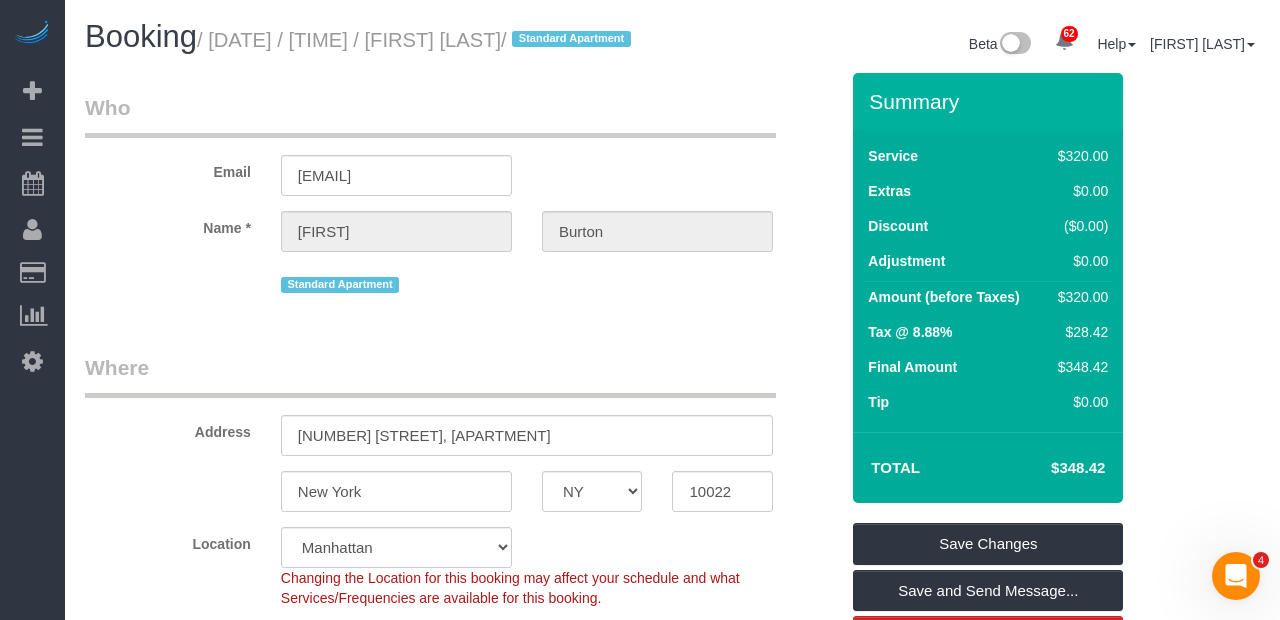 select on "spot63" 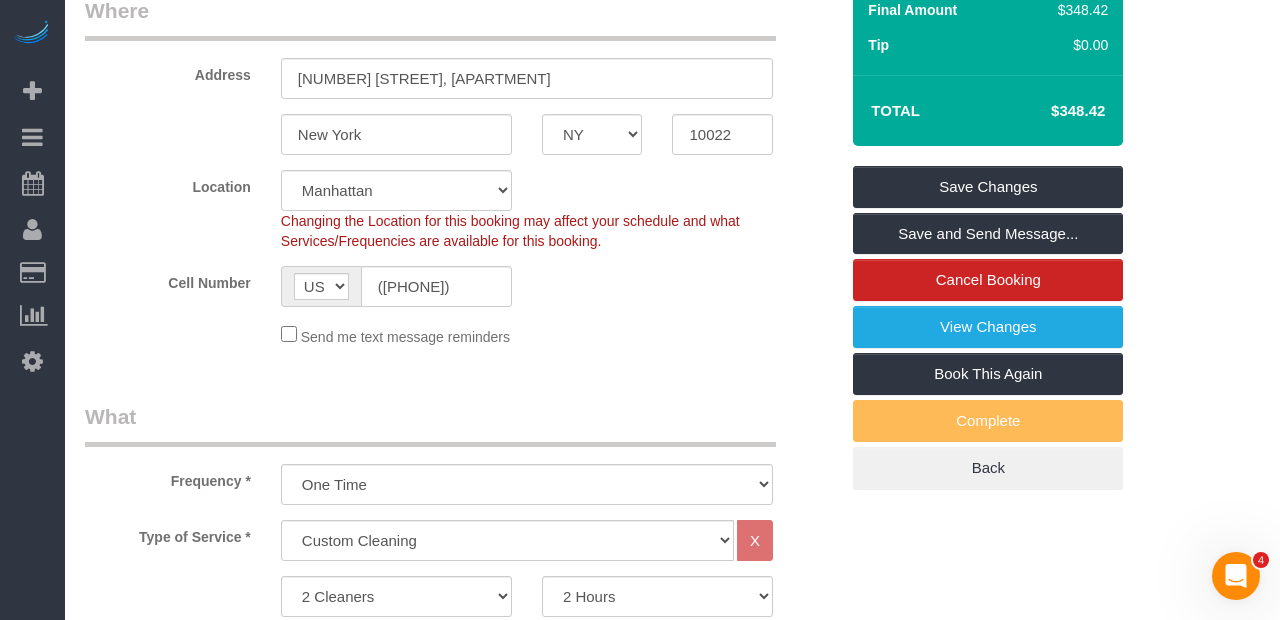 scroll, scrollTop: 360, scrollLeft: 0, axis: vertical 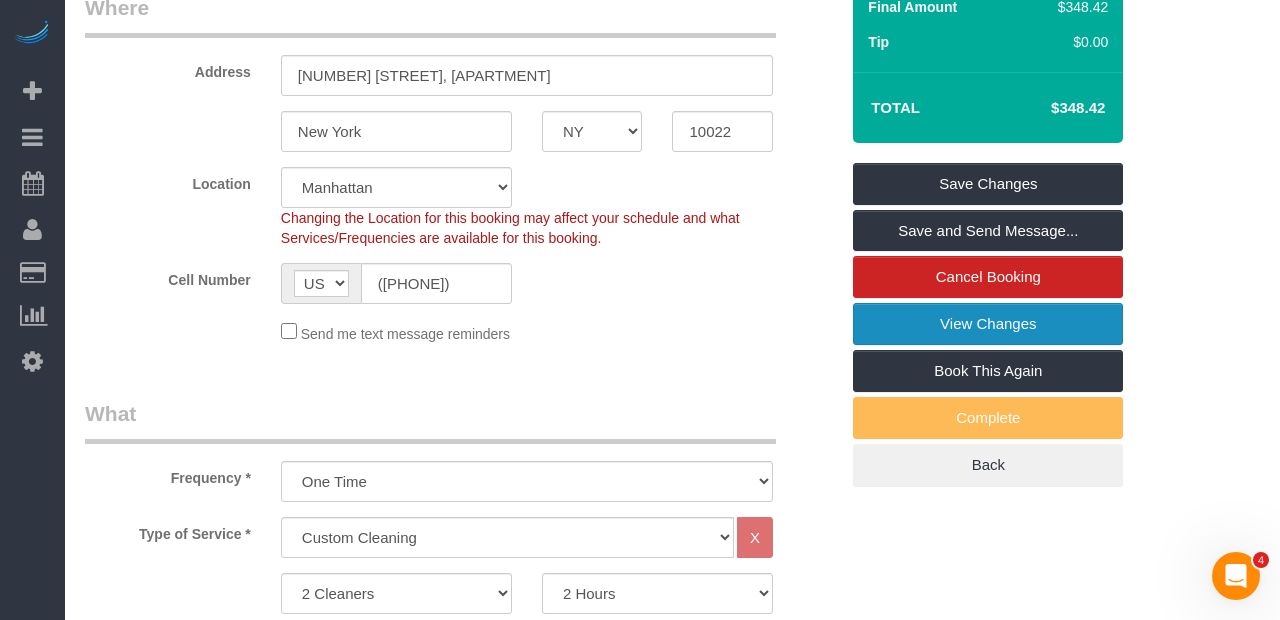 click on "View Changes" at bounding box center [988, 324] 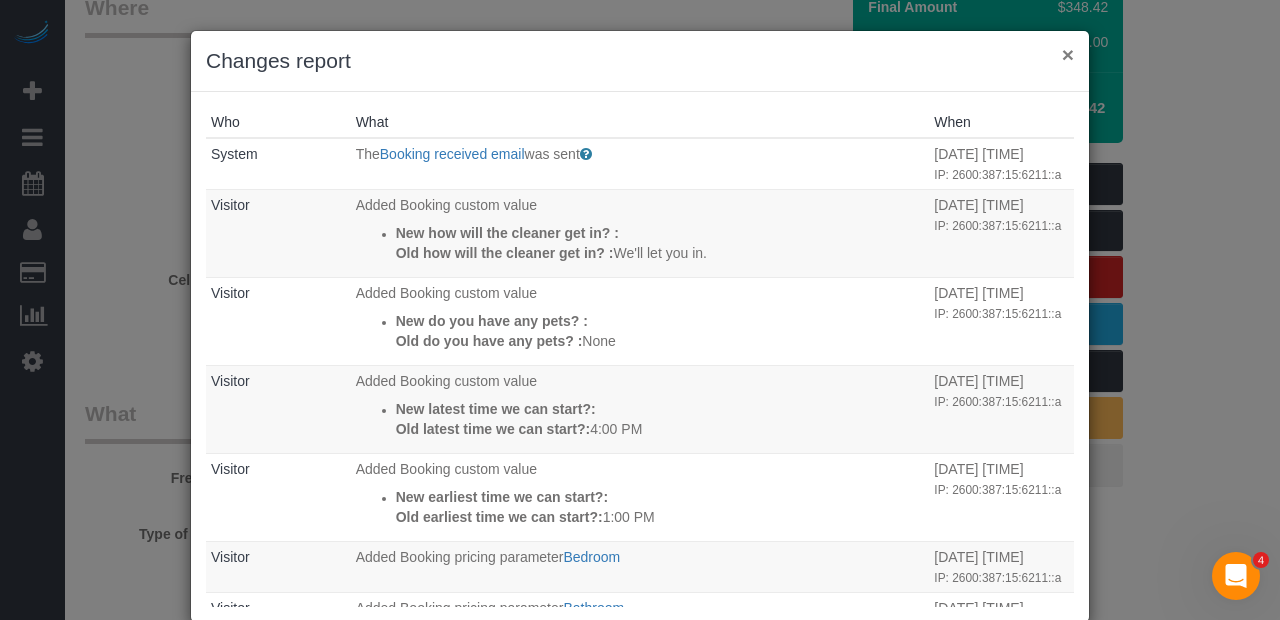click on "×" at bounding box center [1068, 54] 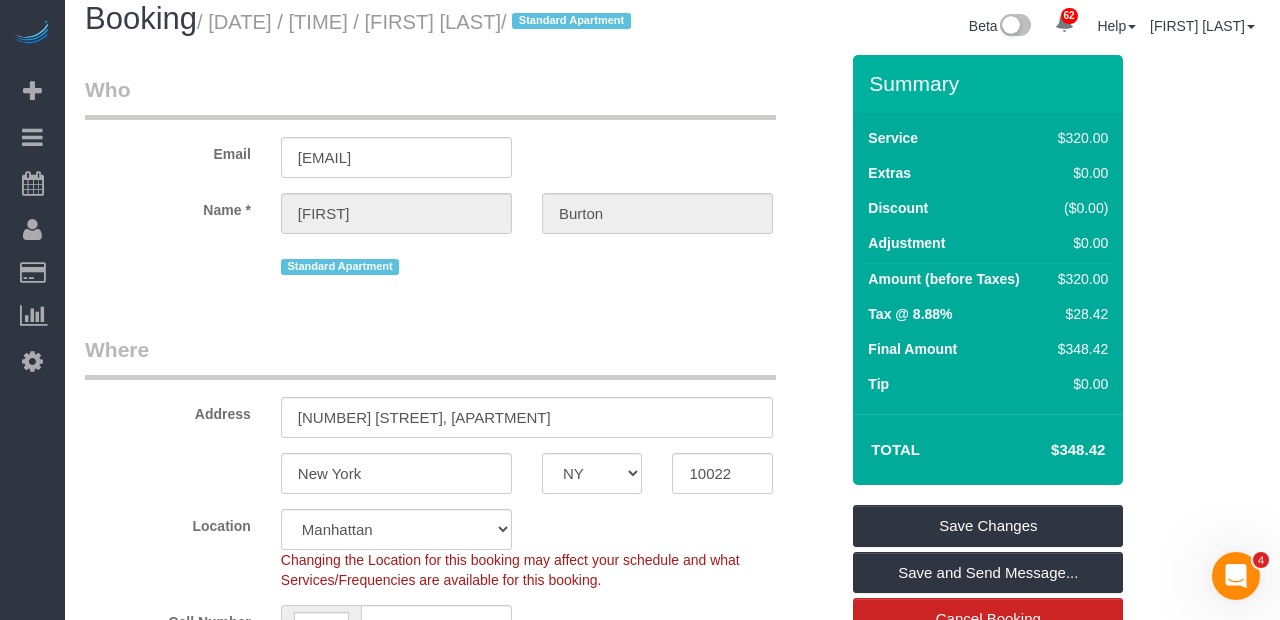 scroll, scrollTop: 8, scrollLeft: 0, axis: vertical 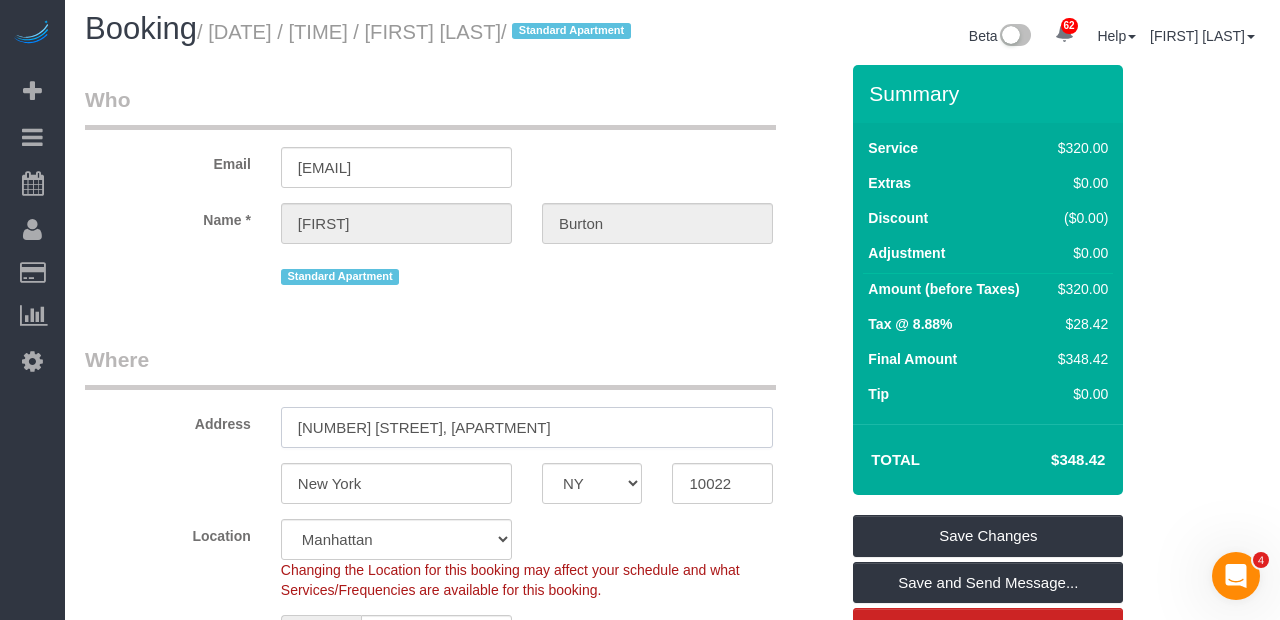 click on "[NUMBER] [STREET], [APARTMENT]" at bounding box center (527, 427) 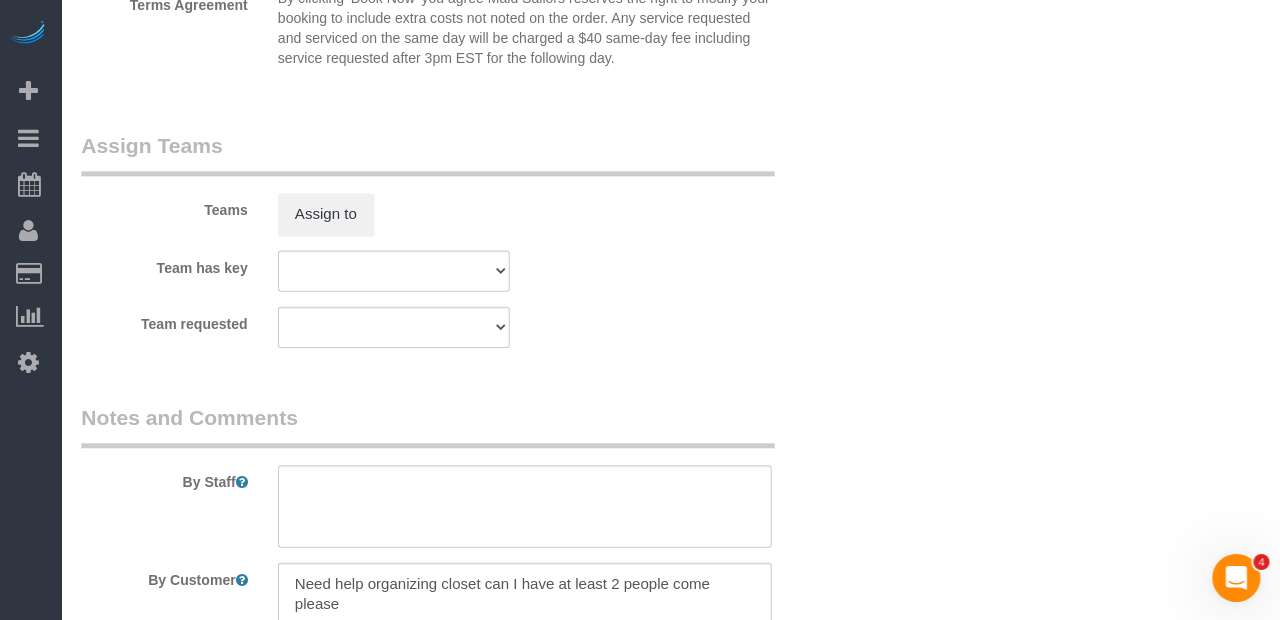 scroll, scrollTop: 2195, scrollLeft: 0, axis: vertical 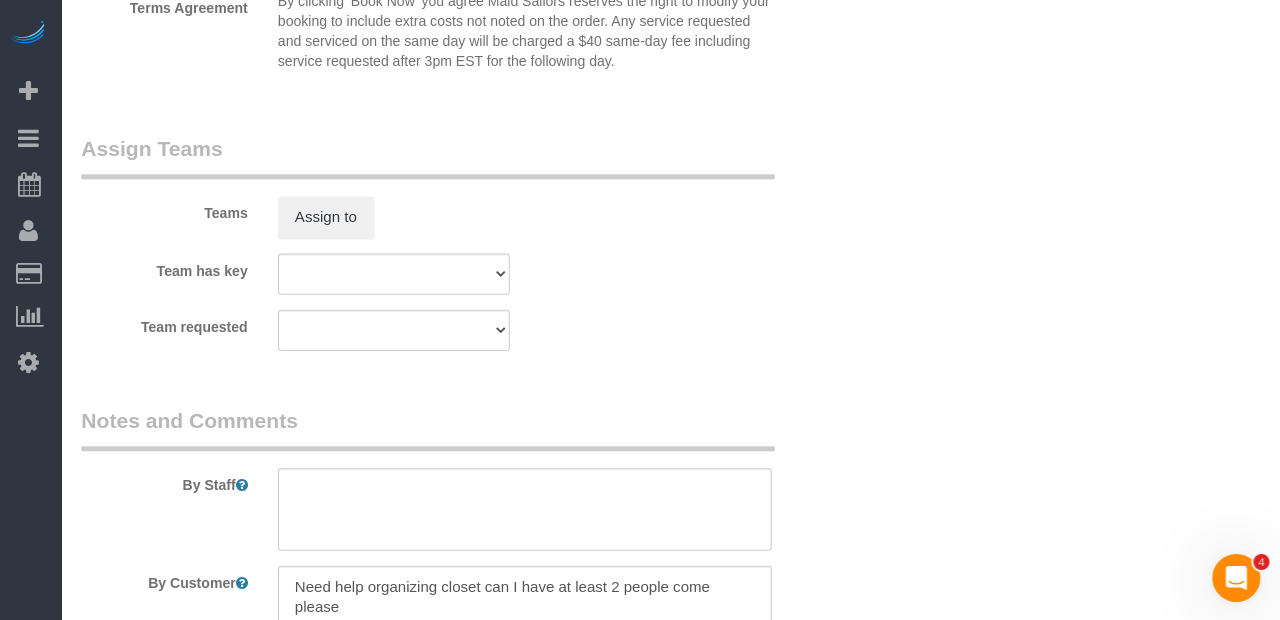 type on "[NUMBER] [STREET], [APARTMENT]" 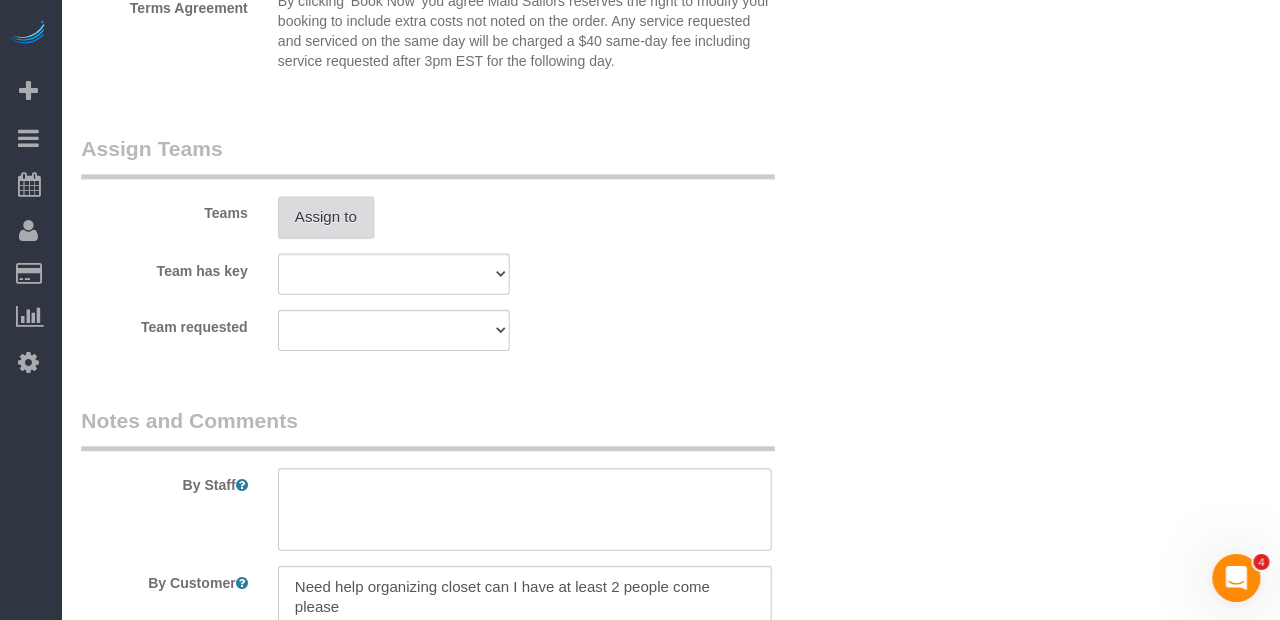 click on "Assign to" at bounding box center (329, 217) 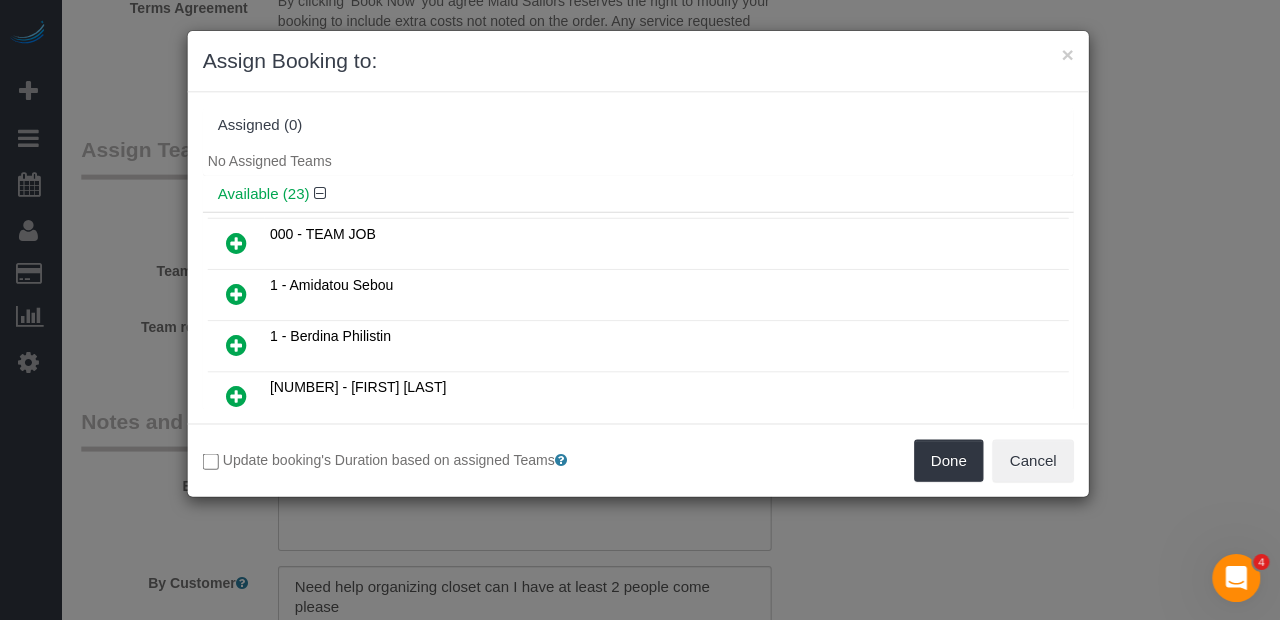 click at bounding box center [239, 242] 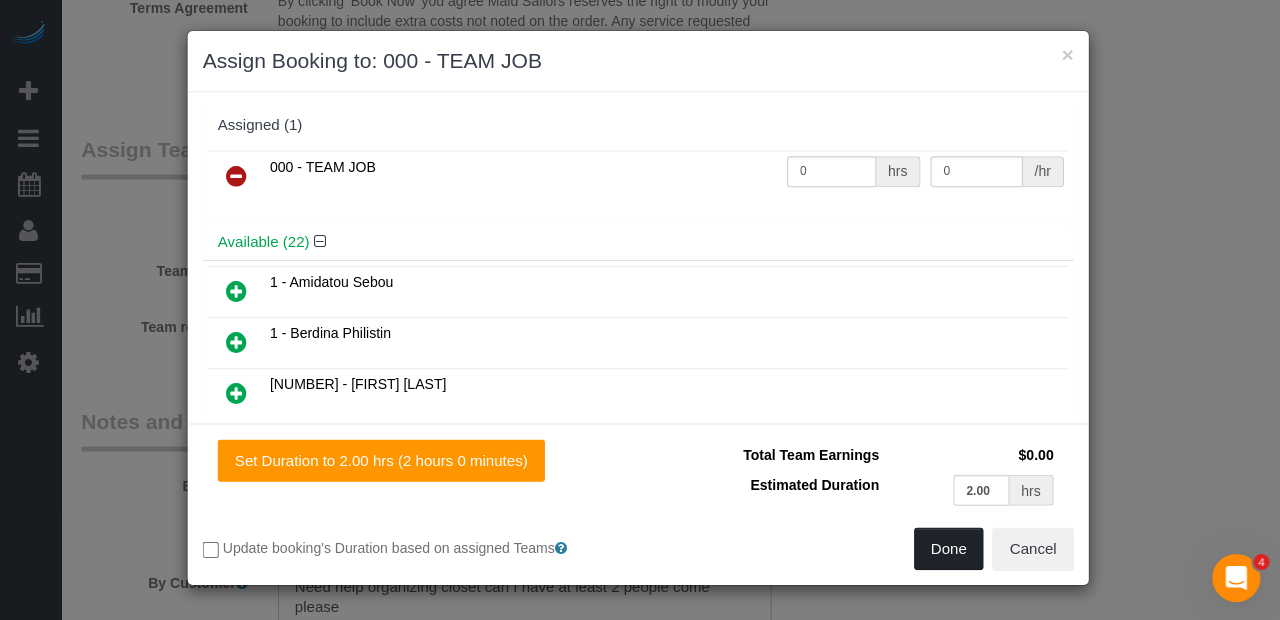 click on "Done" at bounding box center [950, 547] 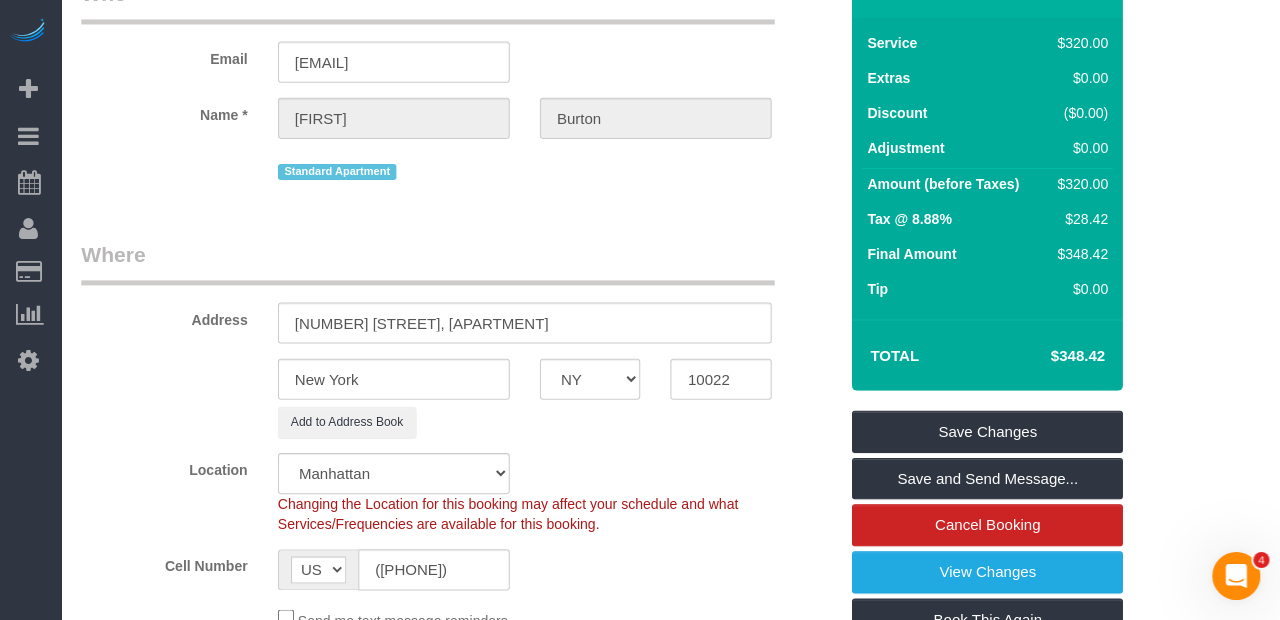scroll, scrollTop: 143, scrollLeft: 0, axis: vertical 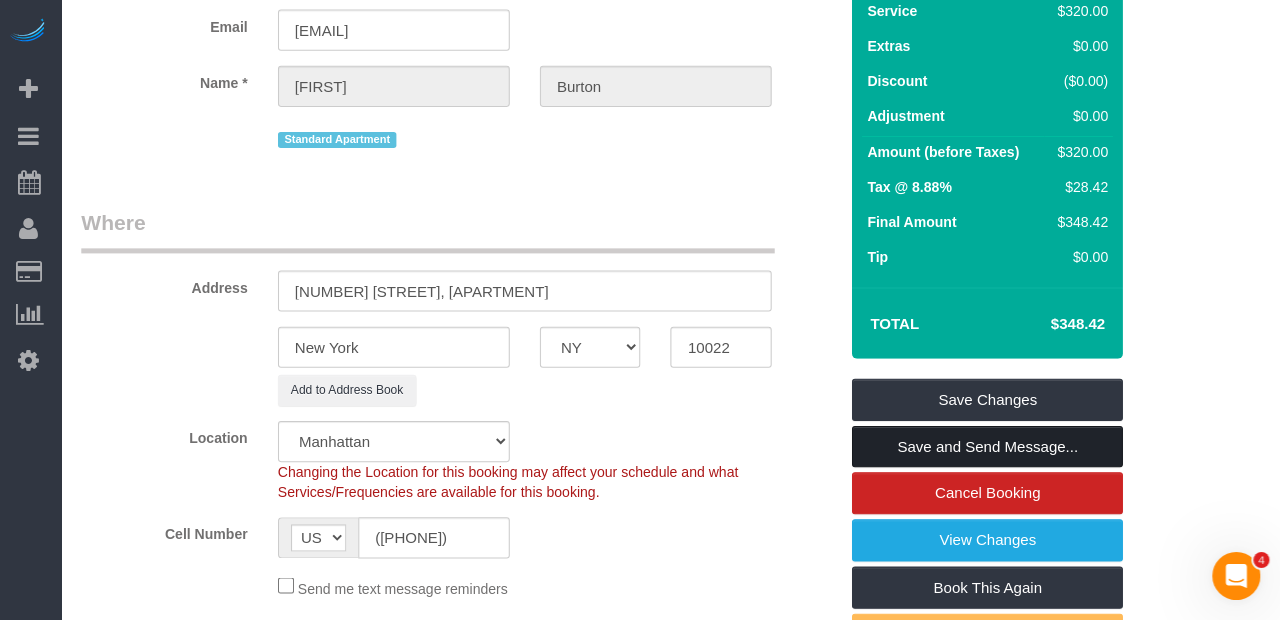 click on "Save and Send Message..." at bounding box center [988, 448] 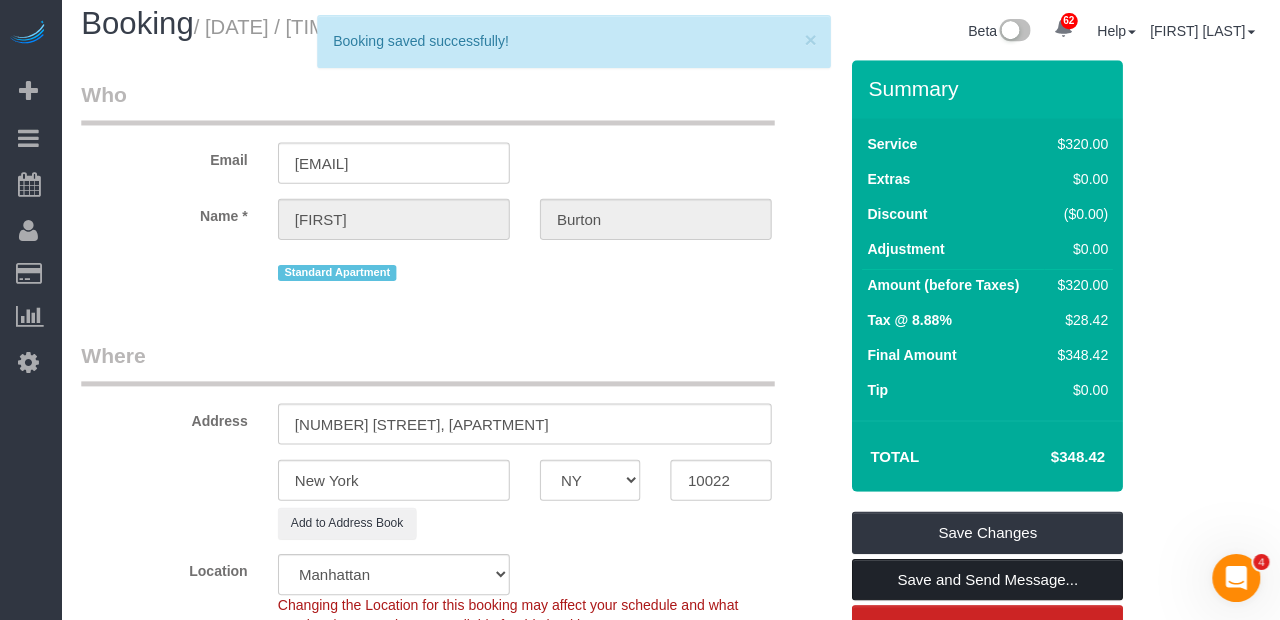 scroll, scrollTop: 13, scrollLeft: 0, axis: vertical 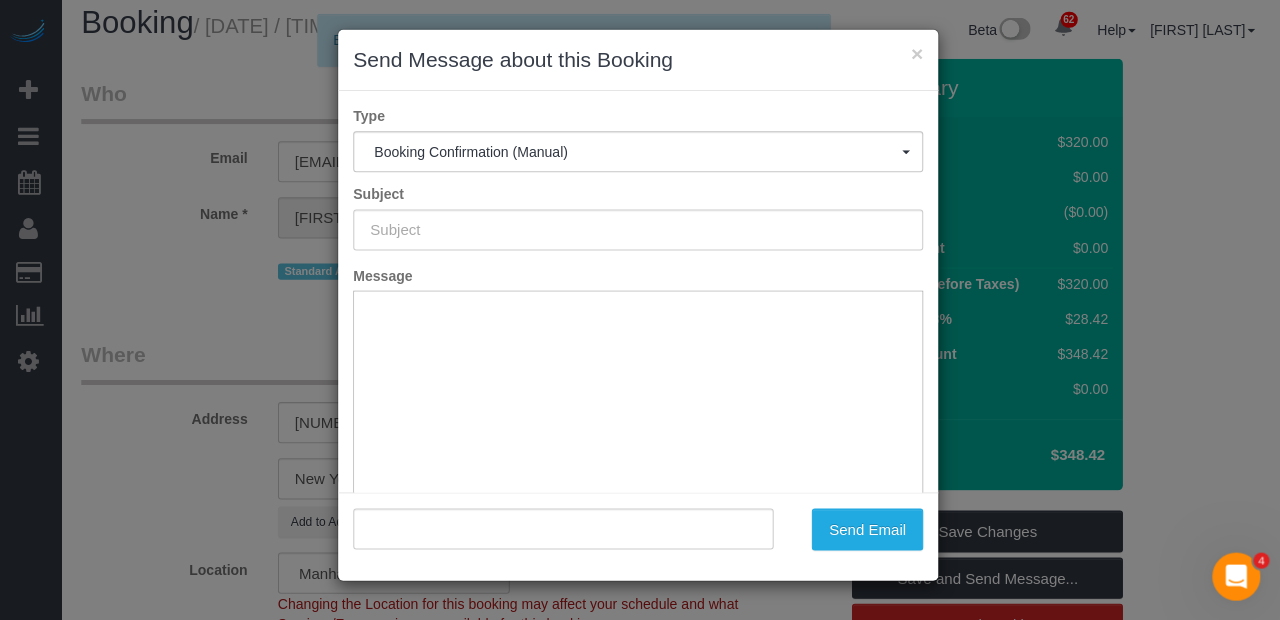 type on "Cleaning Confirmed for [DATE] at [TIME]" 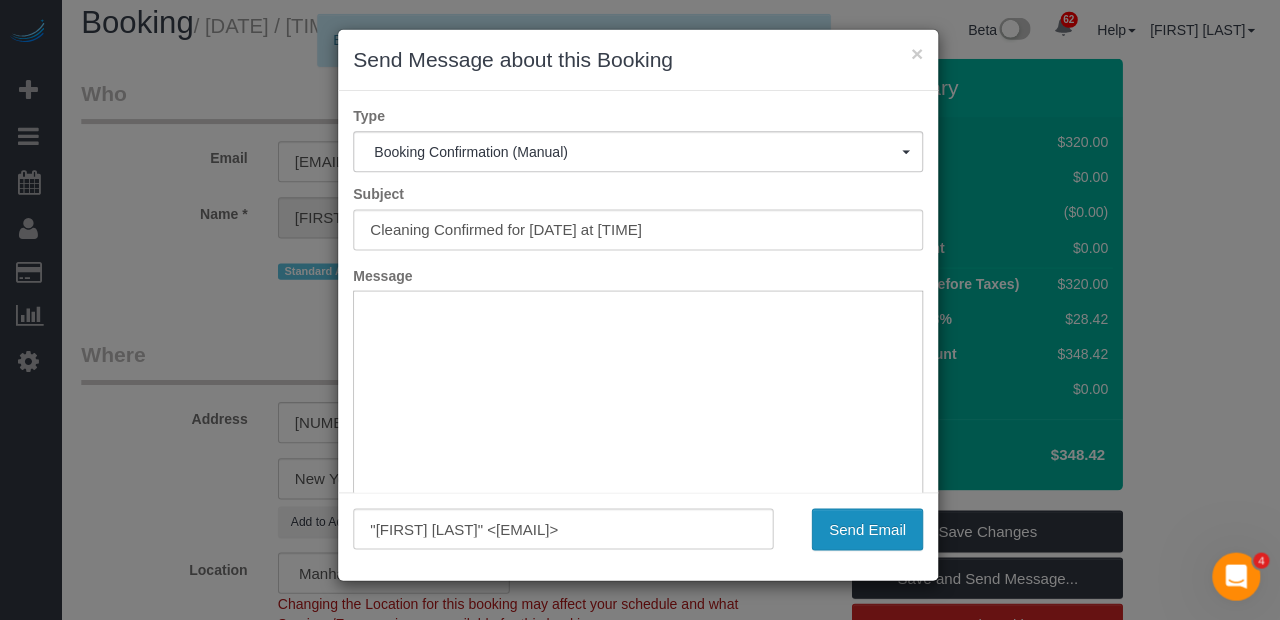 click on "Send Email" at bounding box center [868, 529] 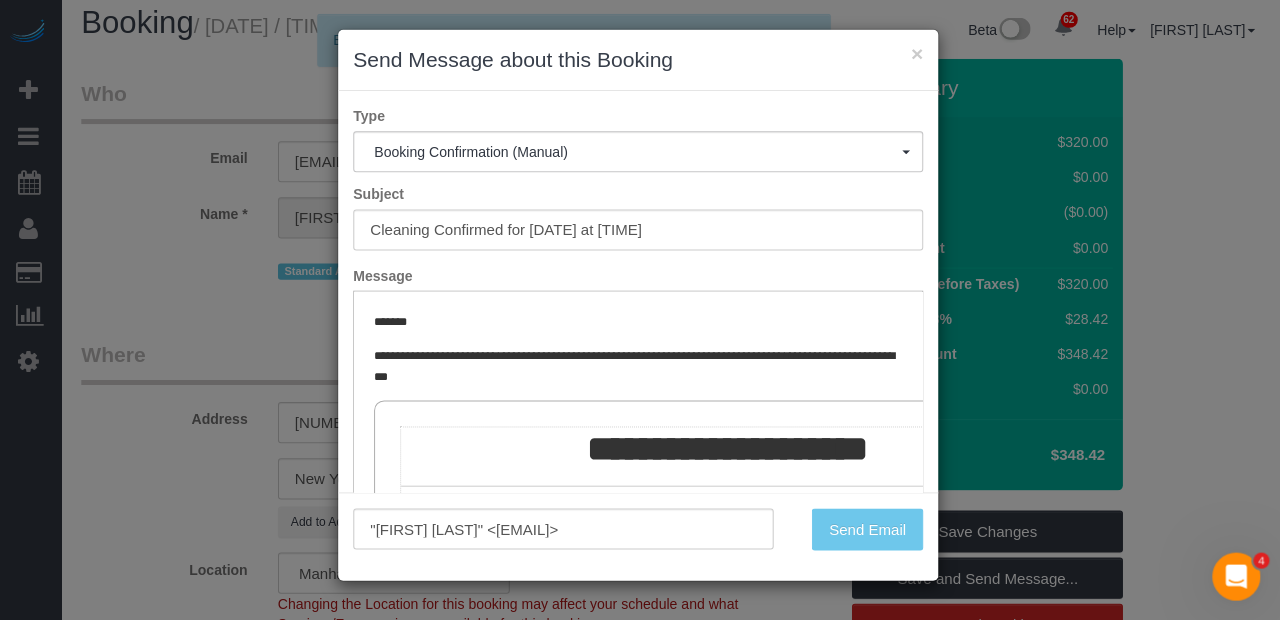 scroll, scrollTop: 0, scrollLeft: 0, axis: both 